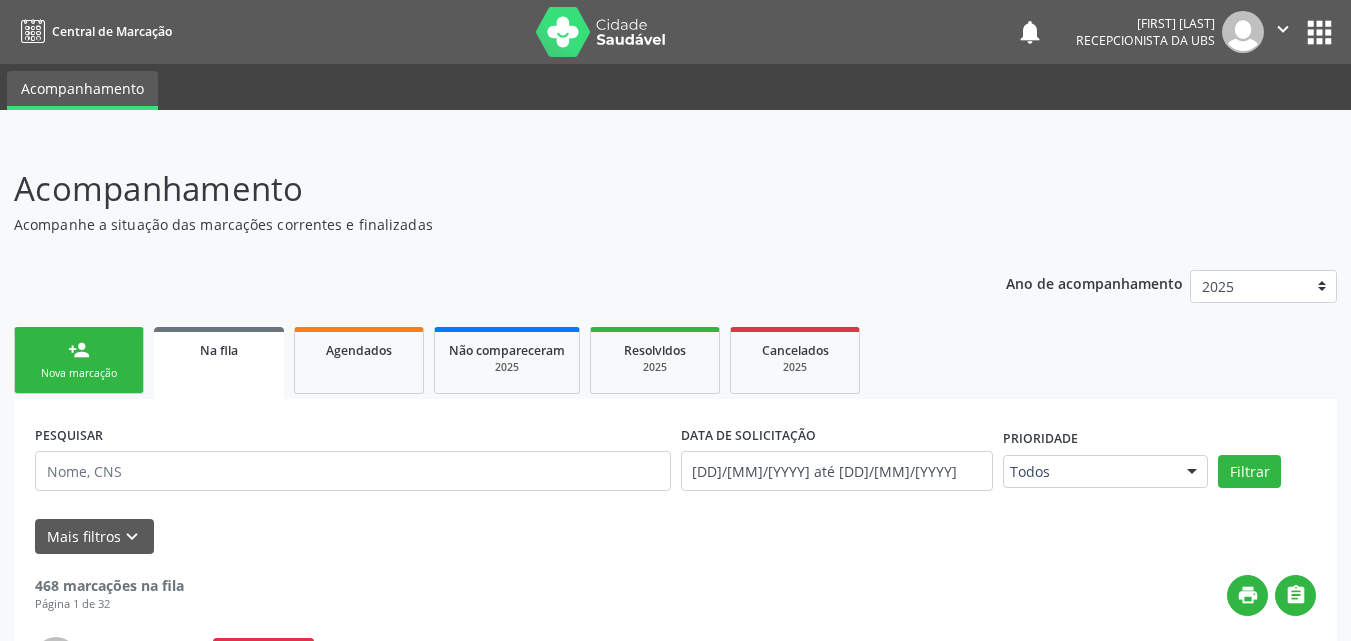 scroll, scrollTop: 54, scrollLeft: 0, axis: vertical 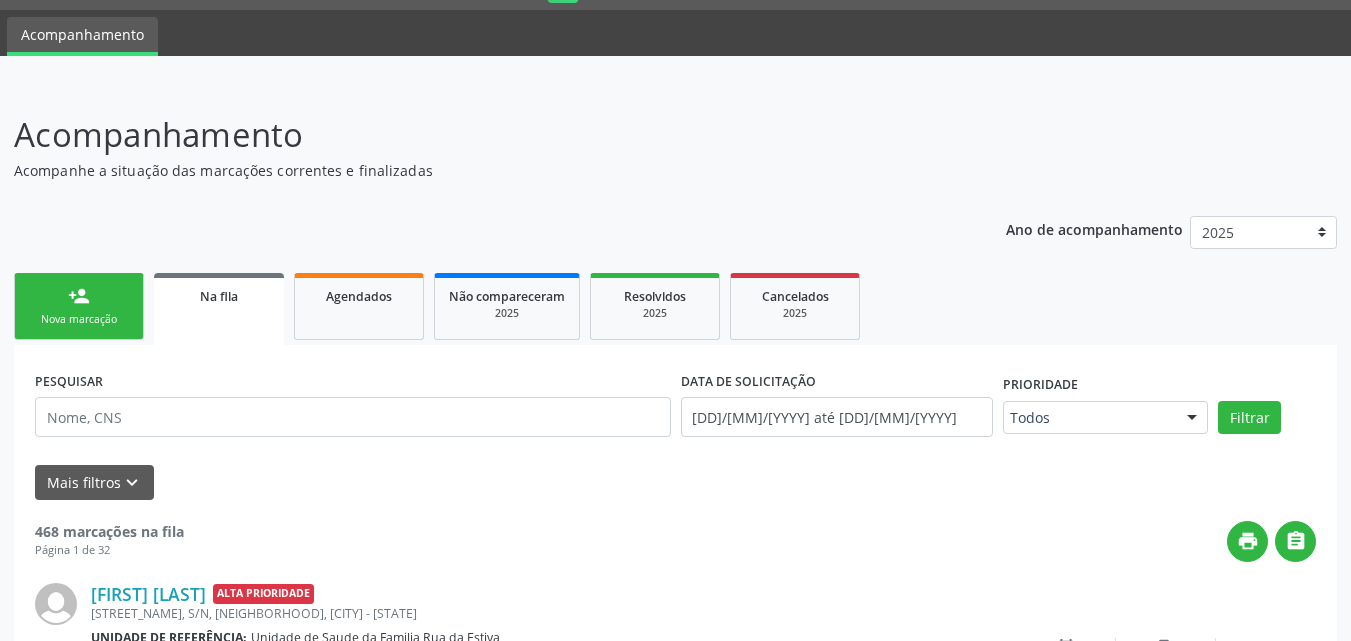 click on "person_add
Nova marcação" at bounding box center [79, 306] 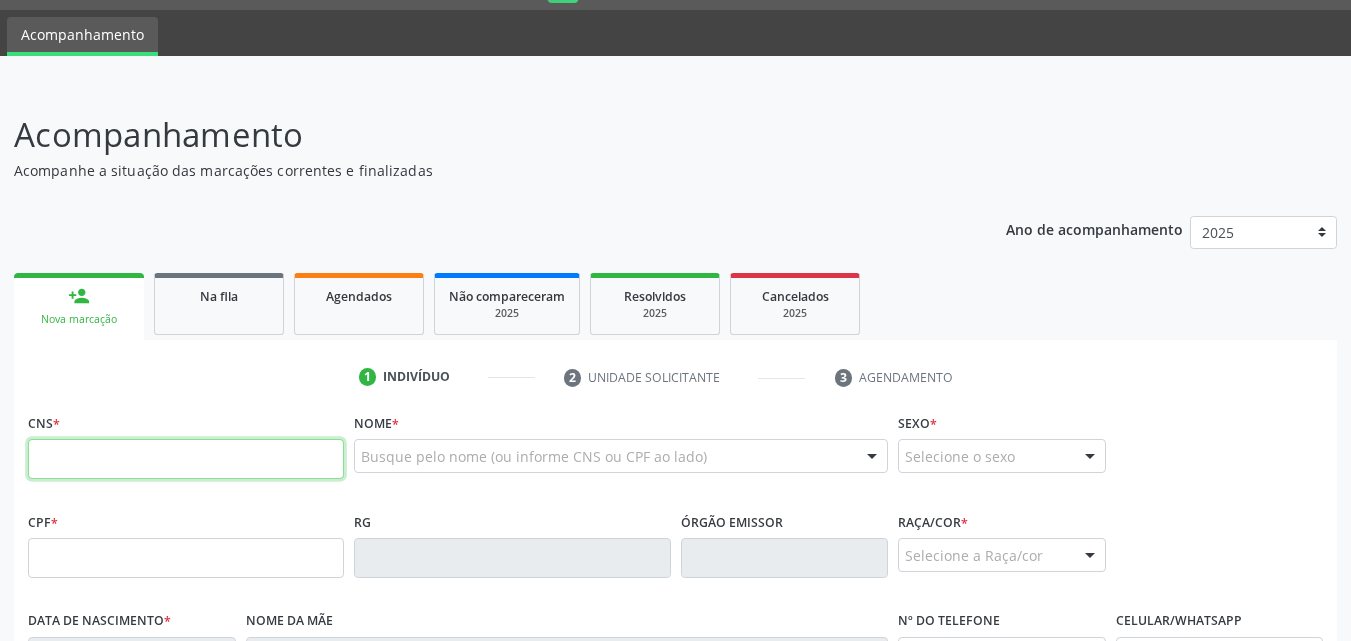 click at bounding box center (186, 459) 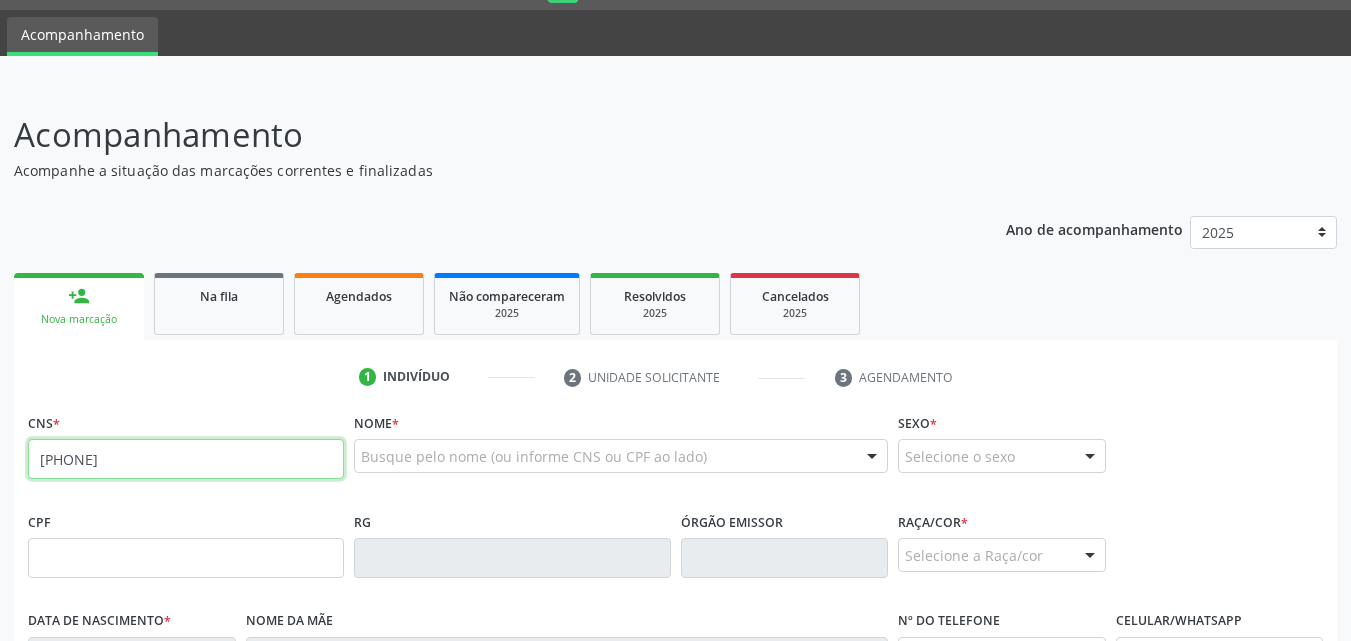 type on "[PHONE]" 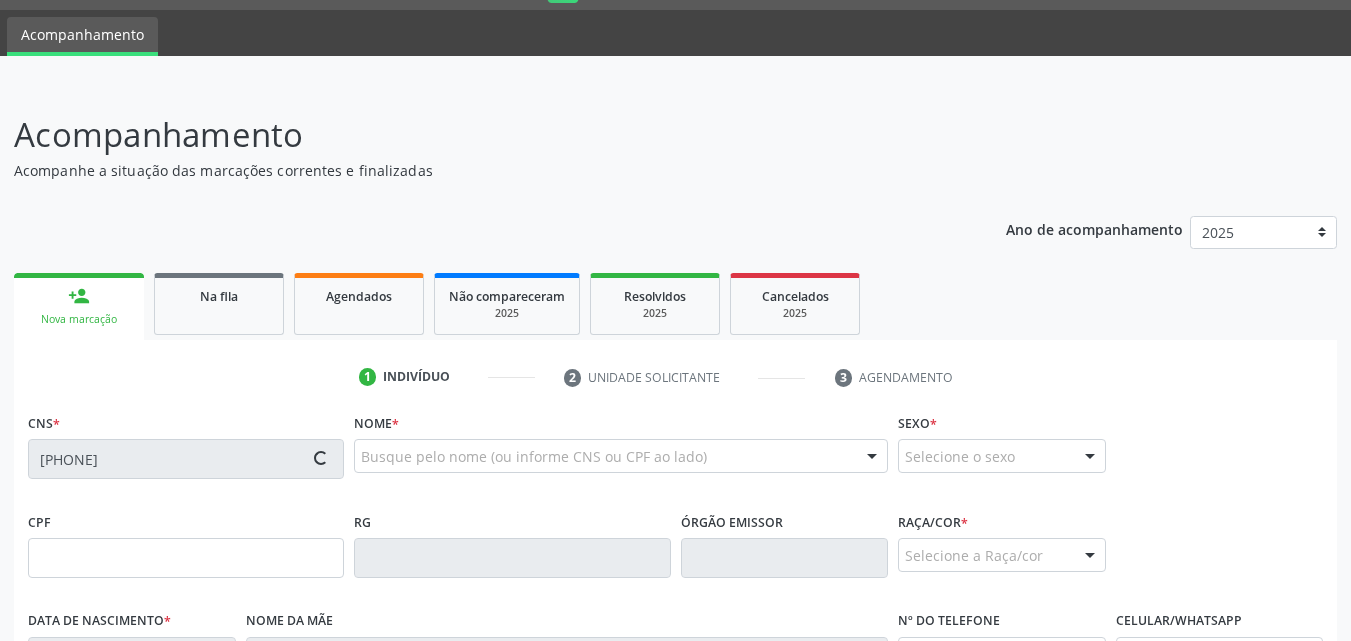 type on "[NUMBER].[NUMBER].[NUMBER]-[NUMBER]" 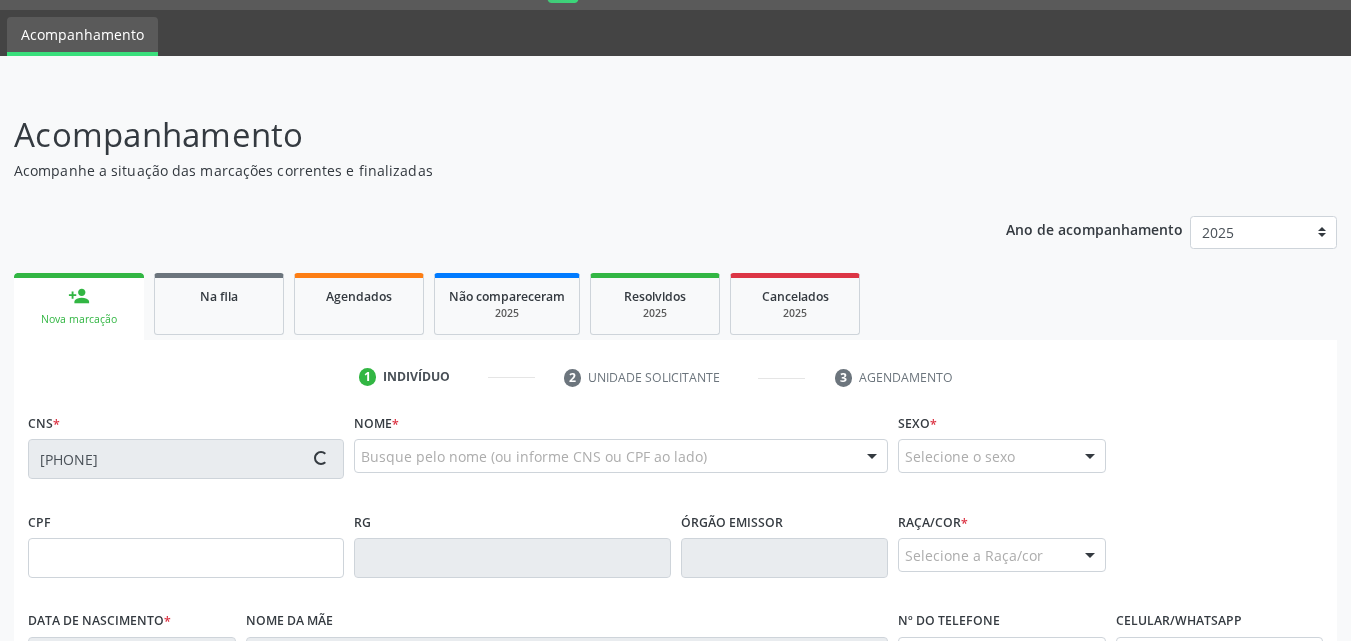 type on "[DD]/[MM]/[YYYY]" 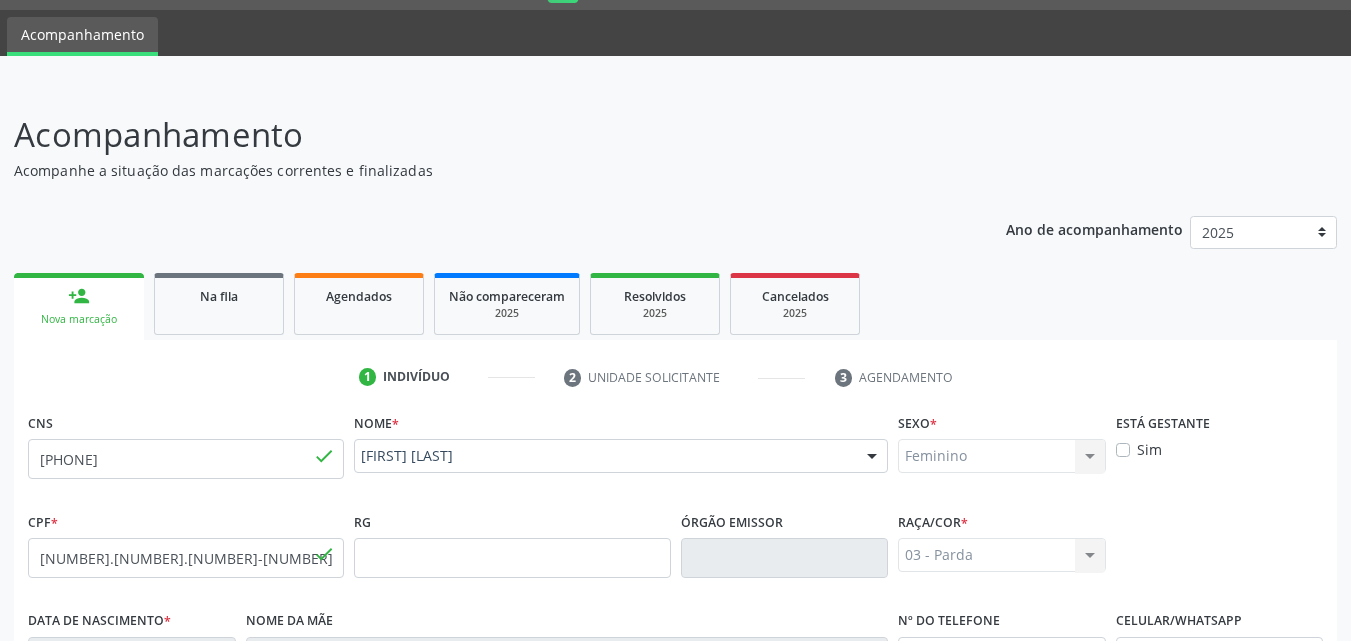 scroll, scrollTop: 471, scrollLeft: 0, axis: vertical 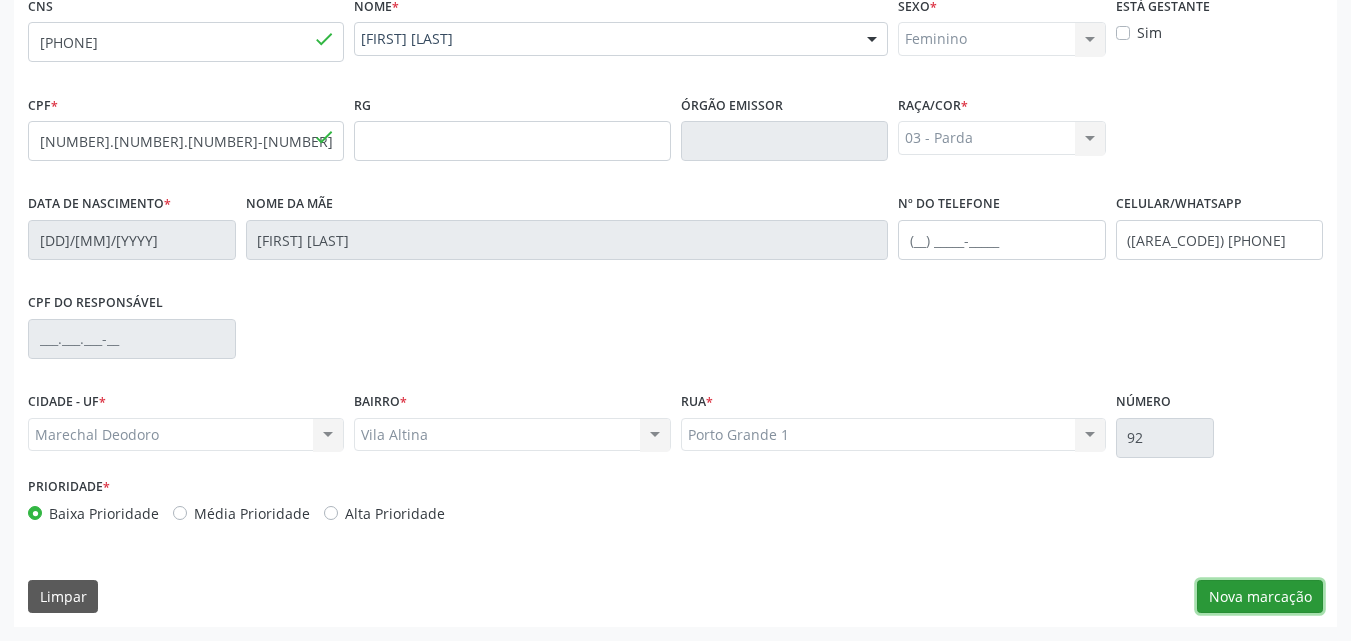 click on "Nova marcação" at bounding box center [1260, 597] 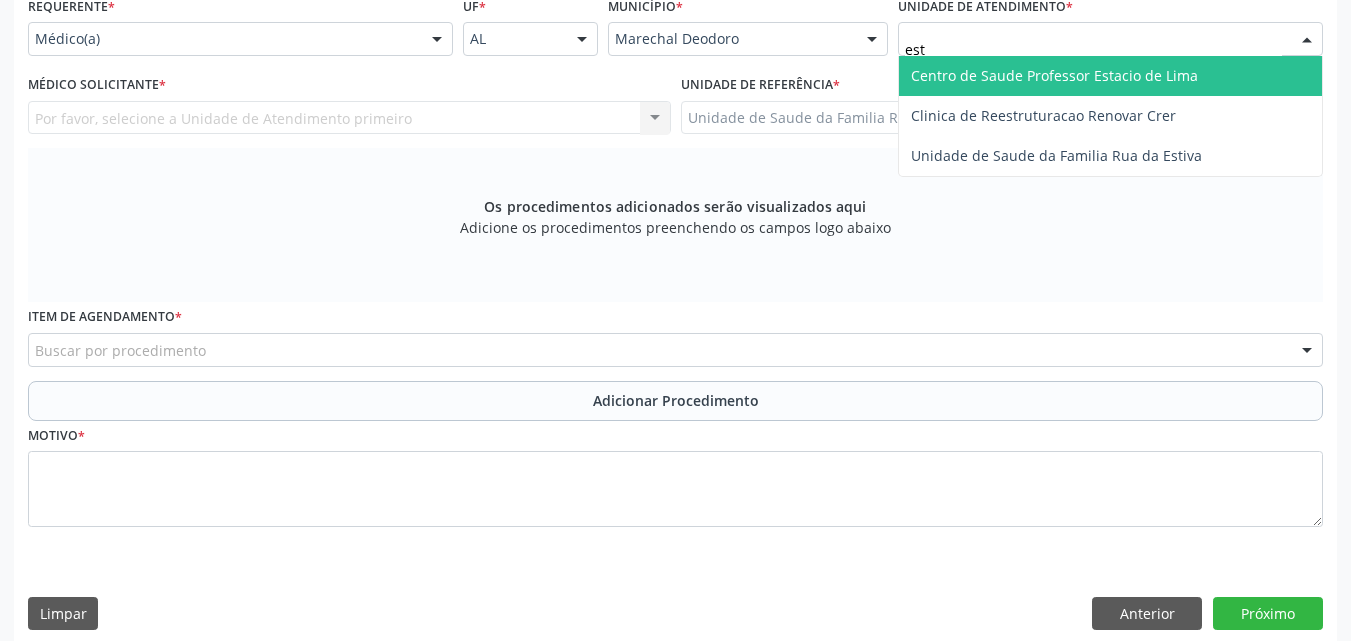 type on "esti" 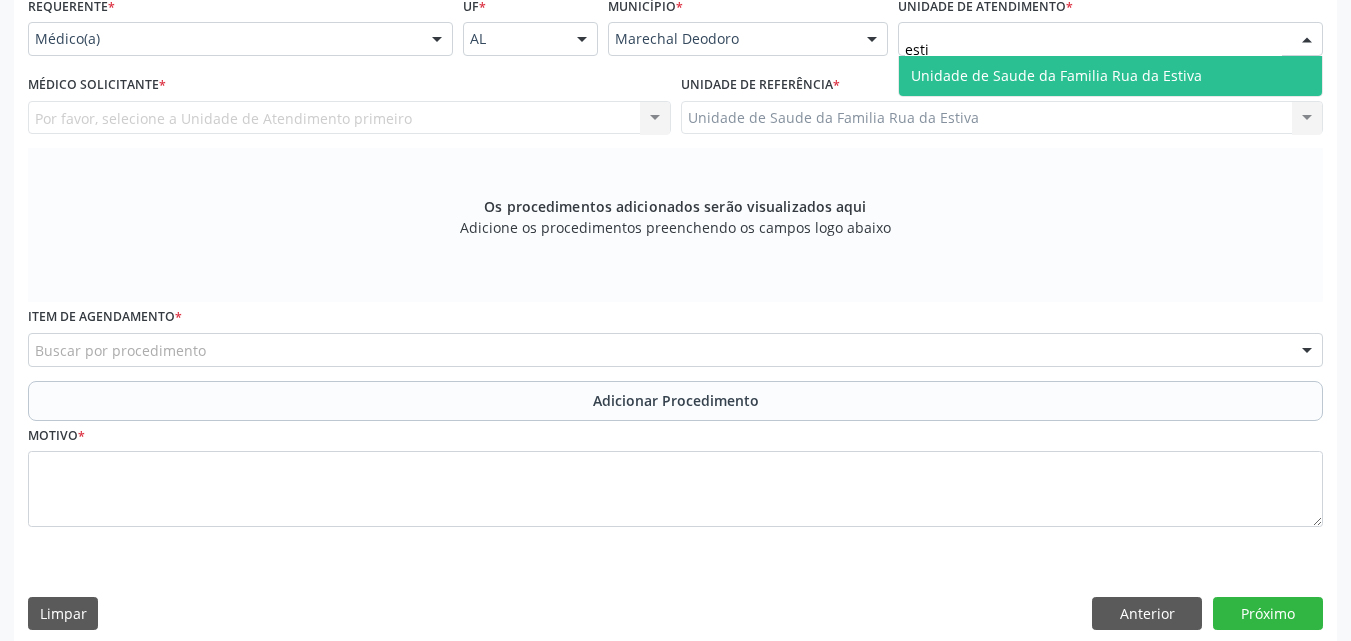 click on "Unidade de Saude da Familia Rua da Estiva" at bounding box center [1056, 75] 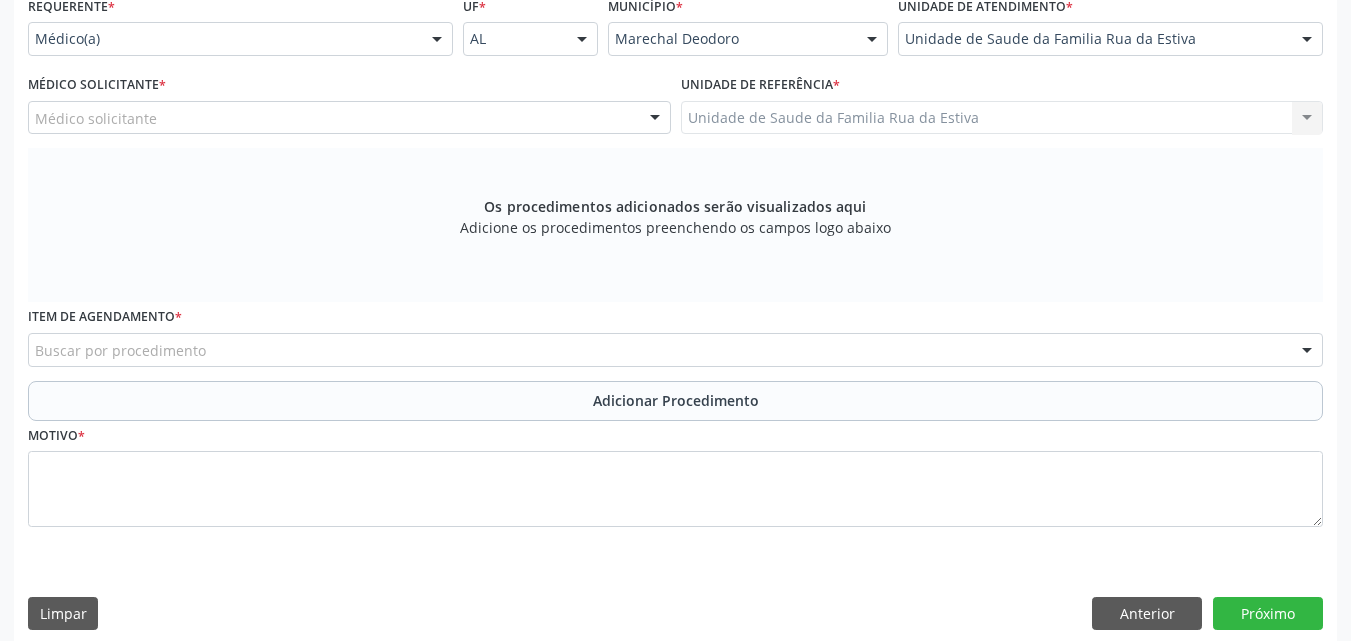 click on "Médico solicitante" at bounding box center [349, 118] 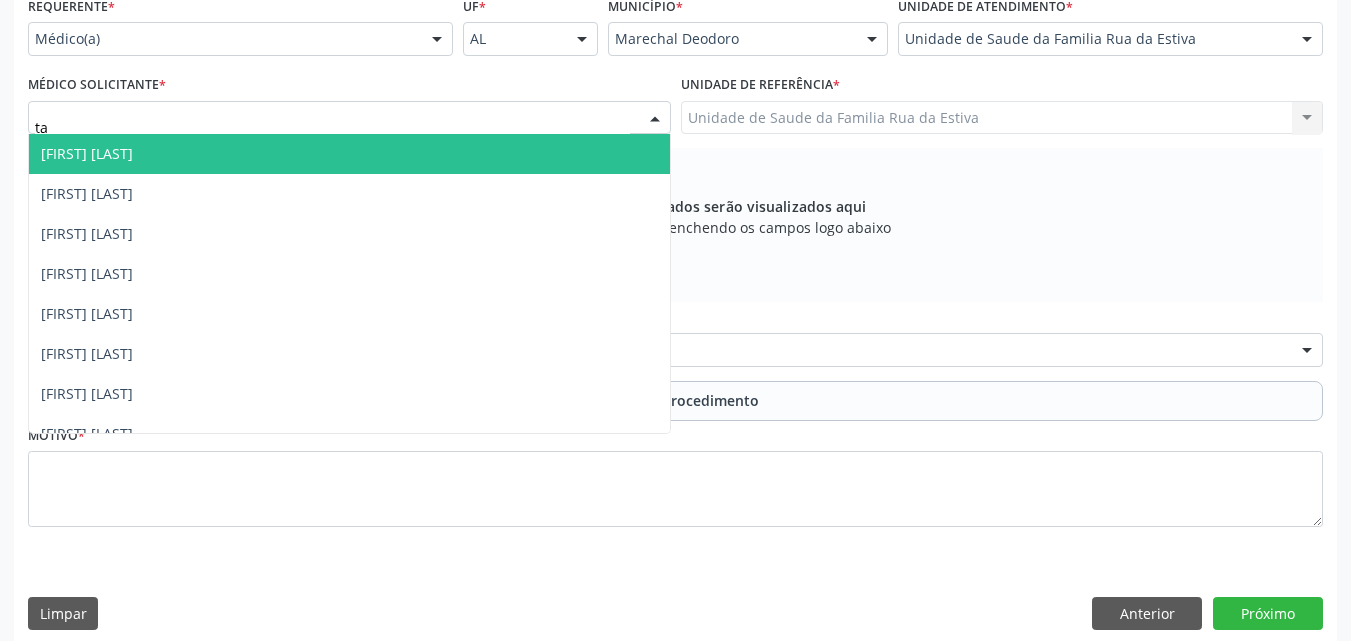 type on "tac" 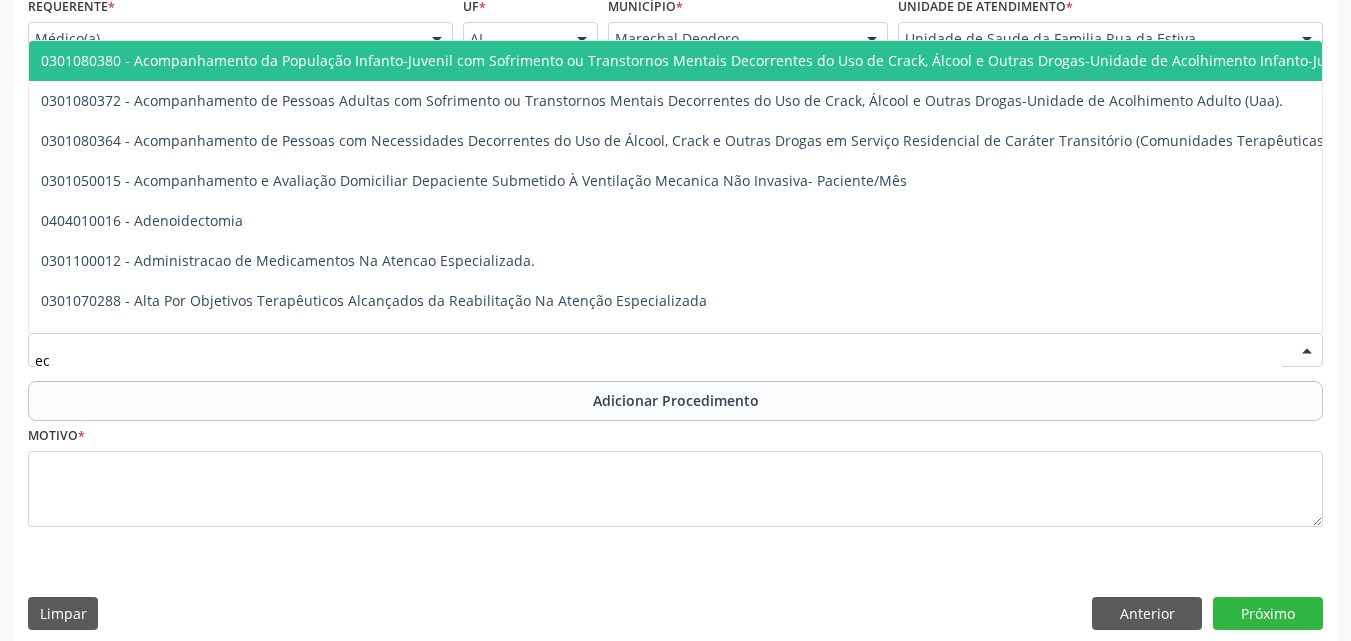 type on "e" 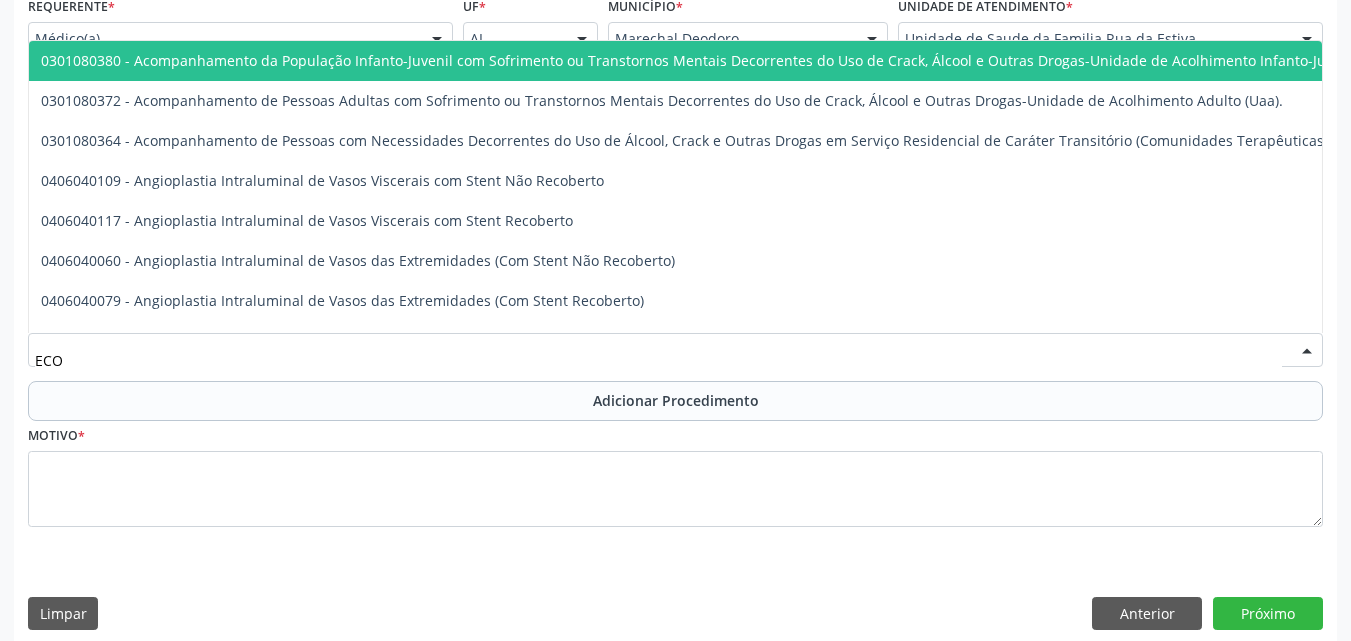 type on "ECOC" 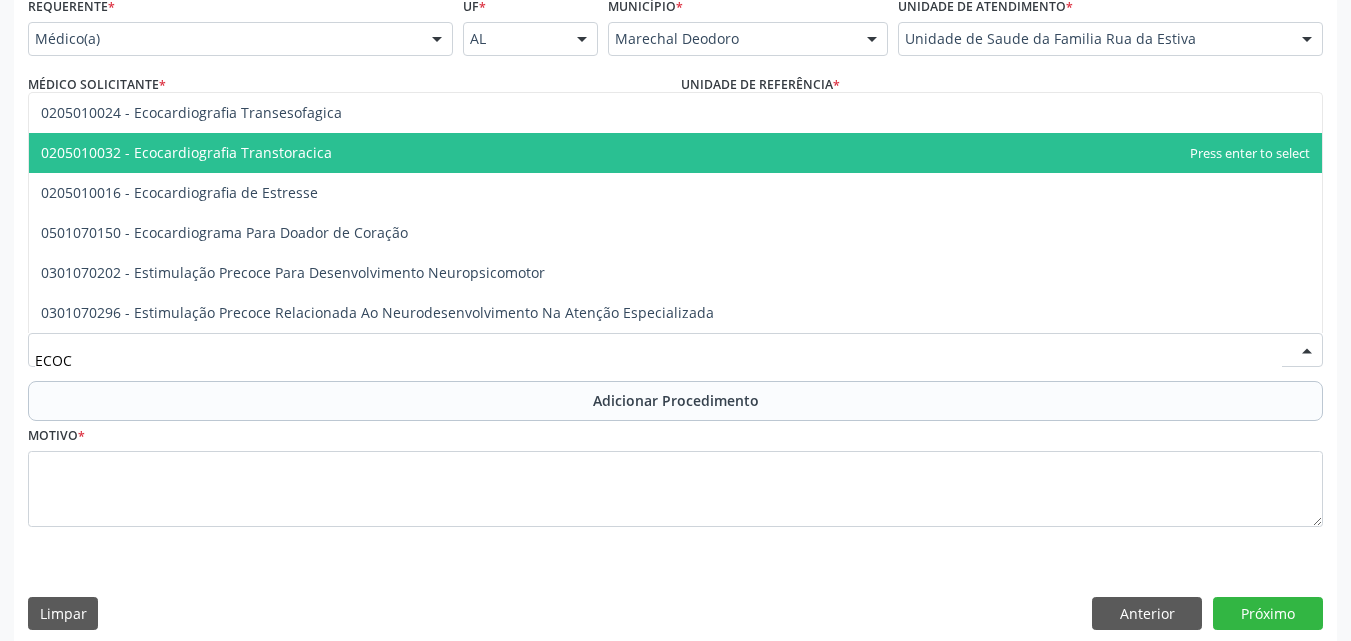 click on "0205010032 - Ecocardiografia Transtoracica" at bounding box center (186, 152) 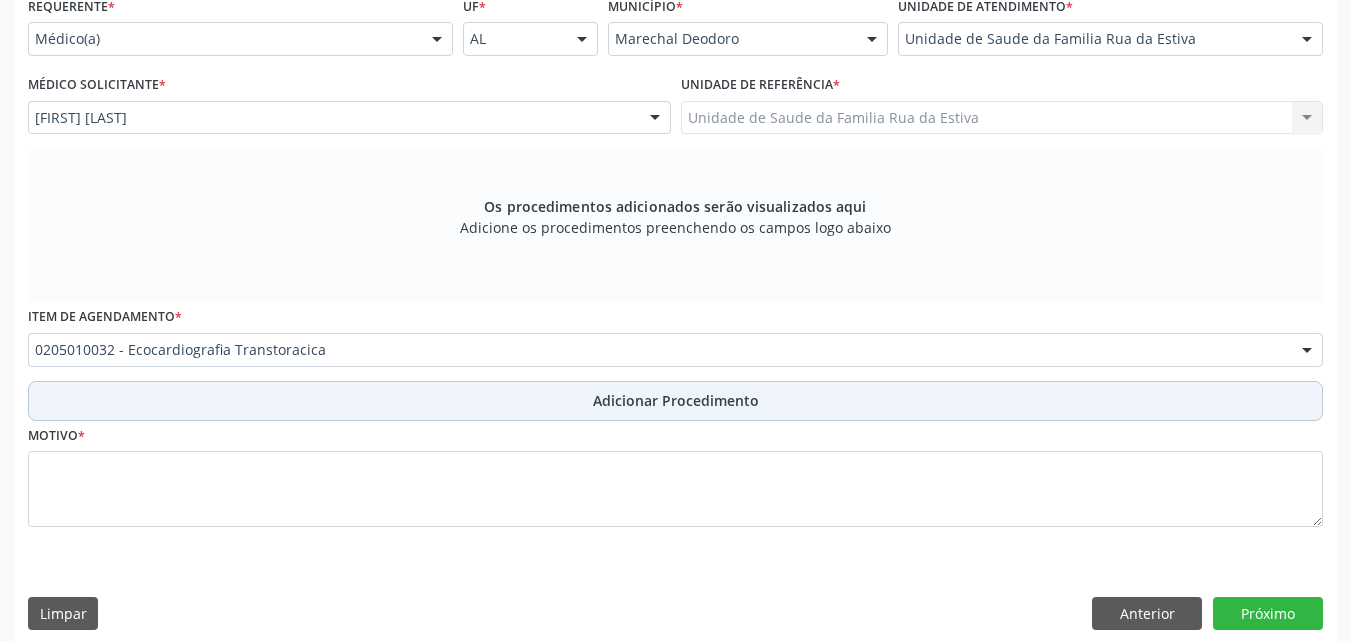 click on "Adicionar Procedimento" at bounding box center (675, 401) 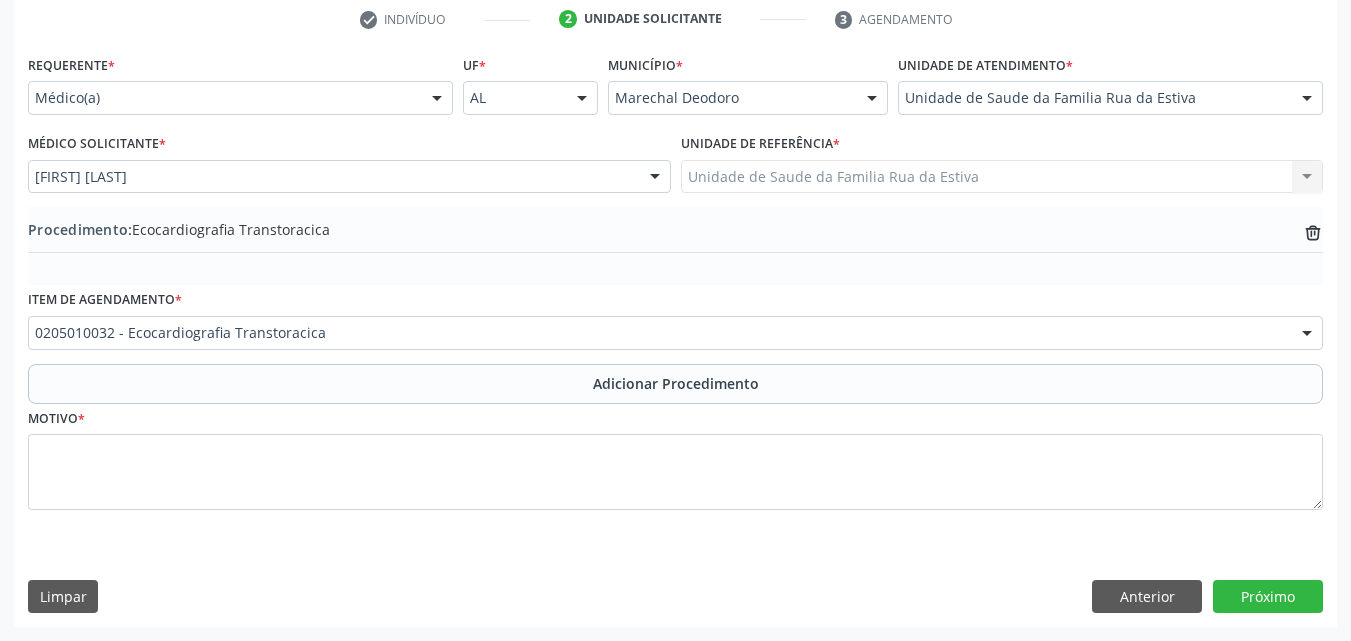 scroll, scrollTop: 412, scrollLeft: 0, axis: vertical 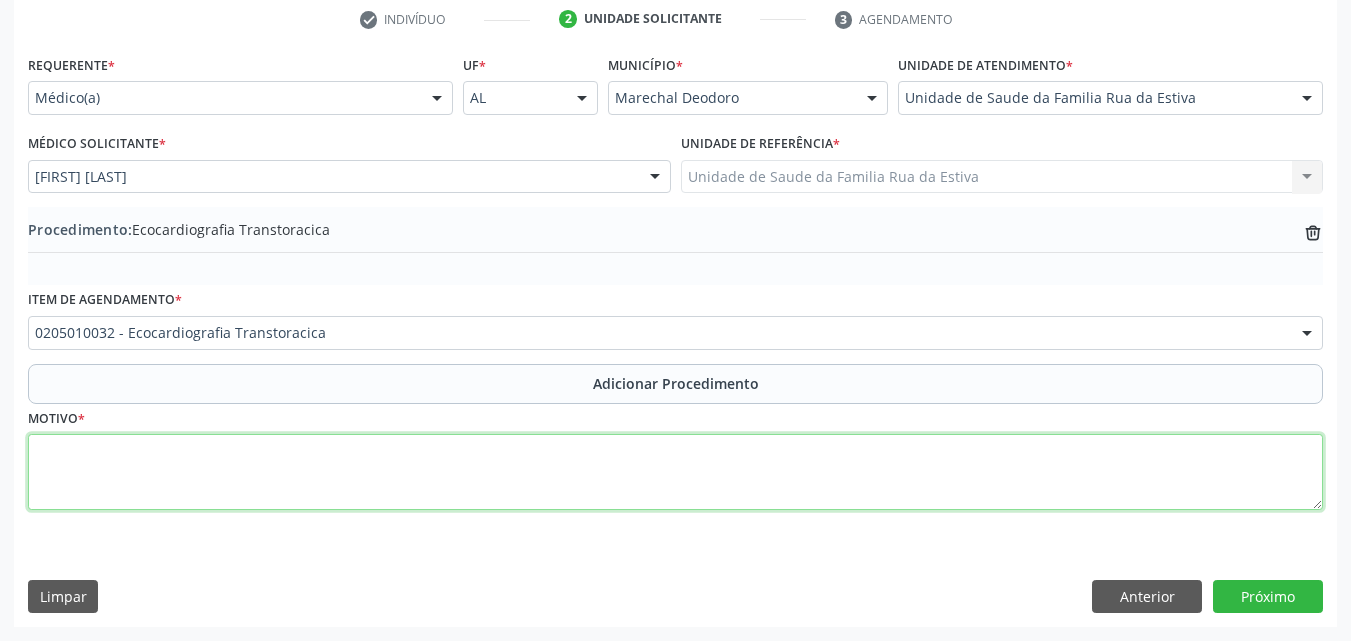 click at bounding box center [675, 472] 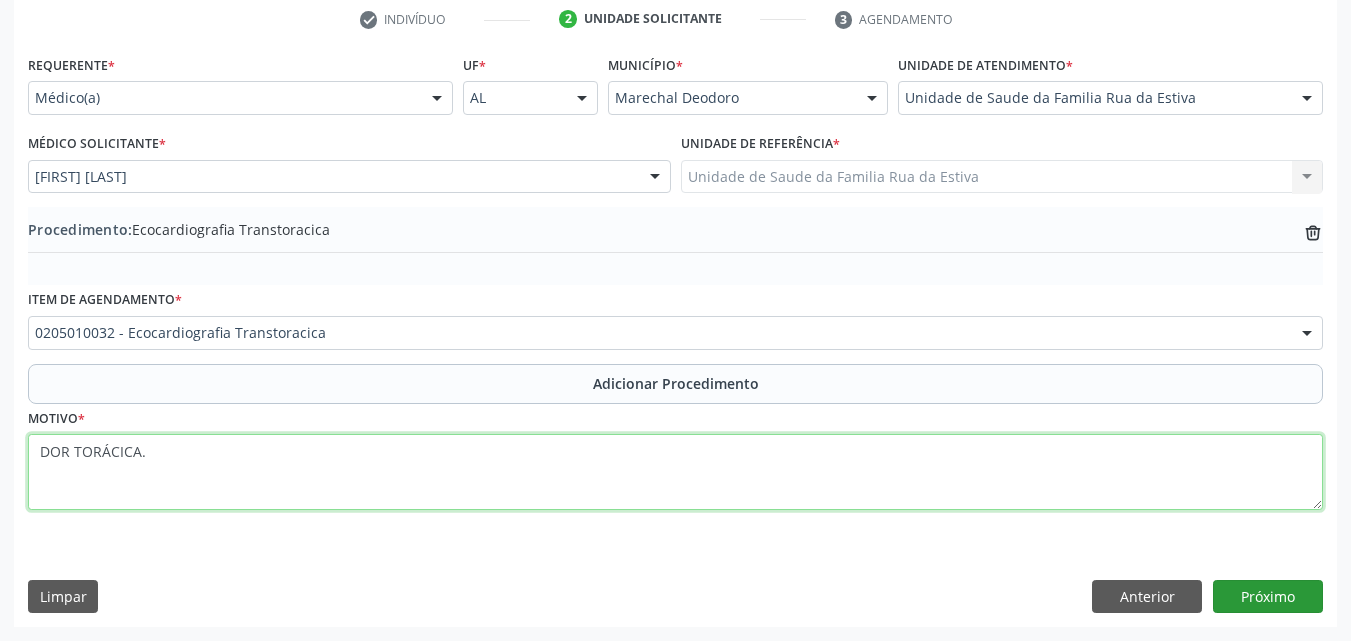 type on "DOR TORÁCICA." 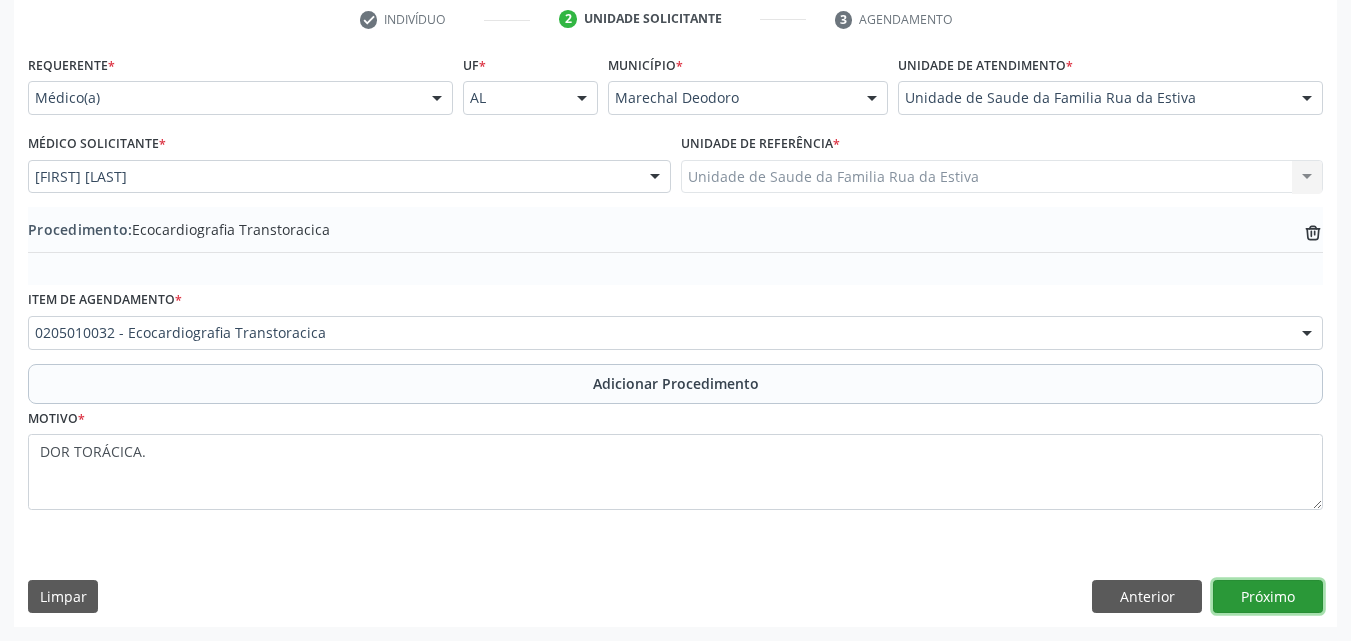 click on "Próximo" at bounding box center (1268, 597) 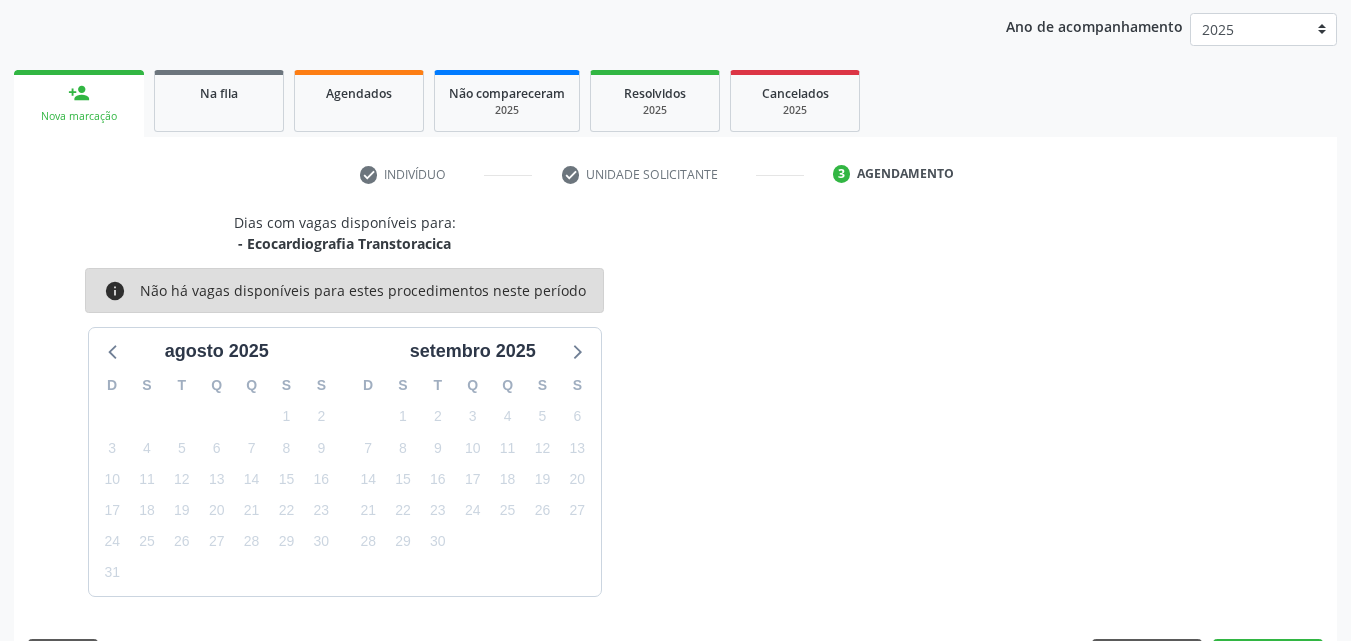 scroll, scrollTop: 316, scrollLeft: 0, axis: vertical 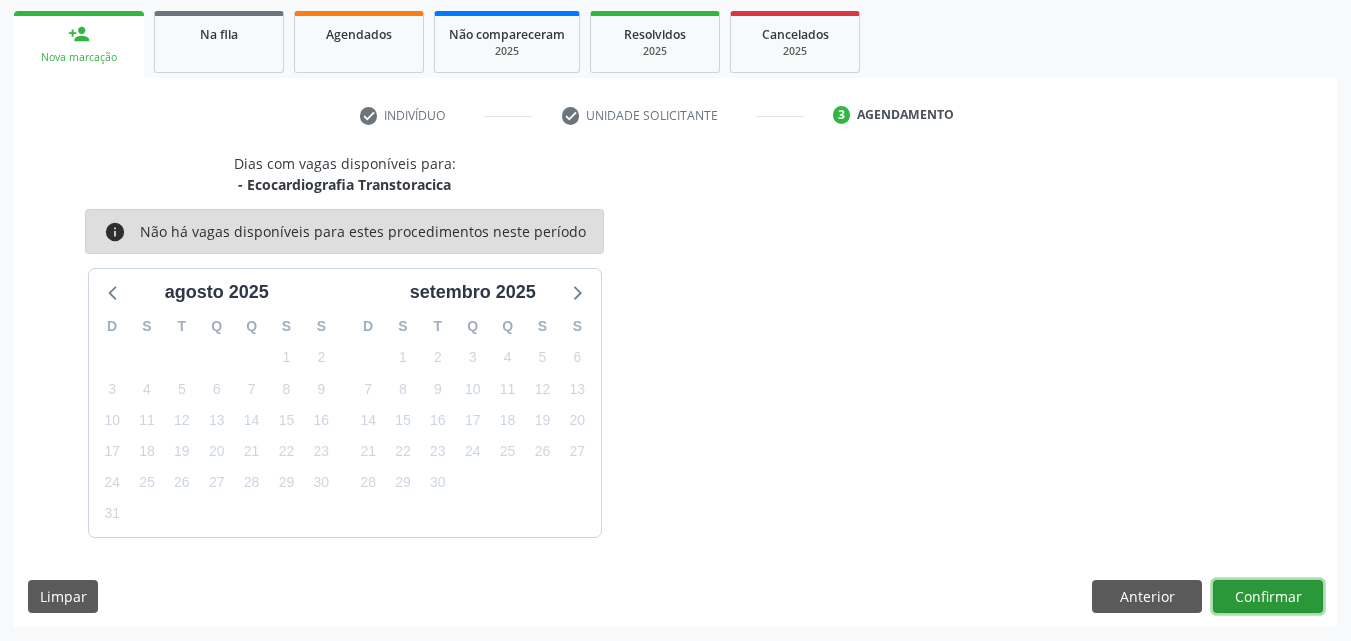 click on "Confirmar" at bounding box center [1268, 597] 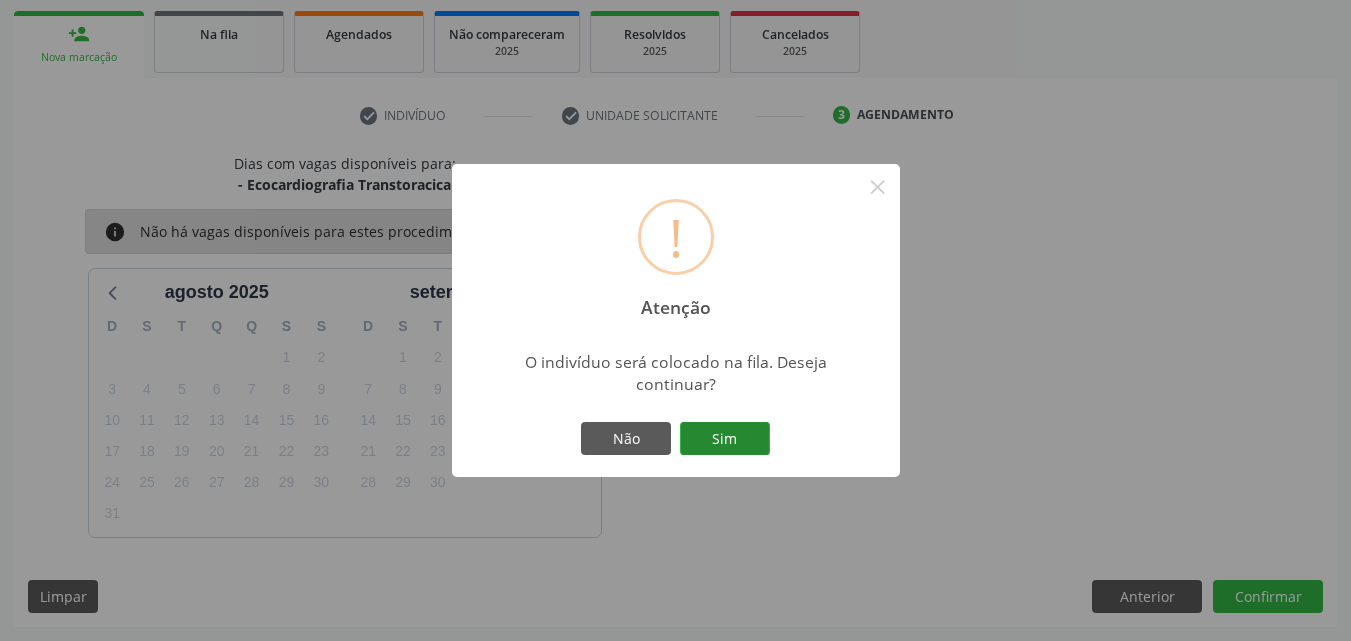 click on "Sim" at bounding box center (725, 439) 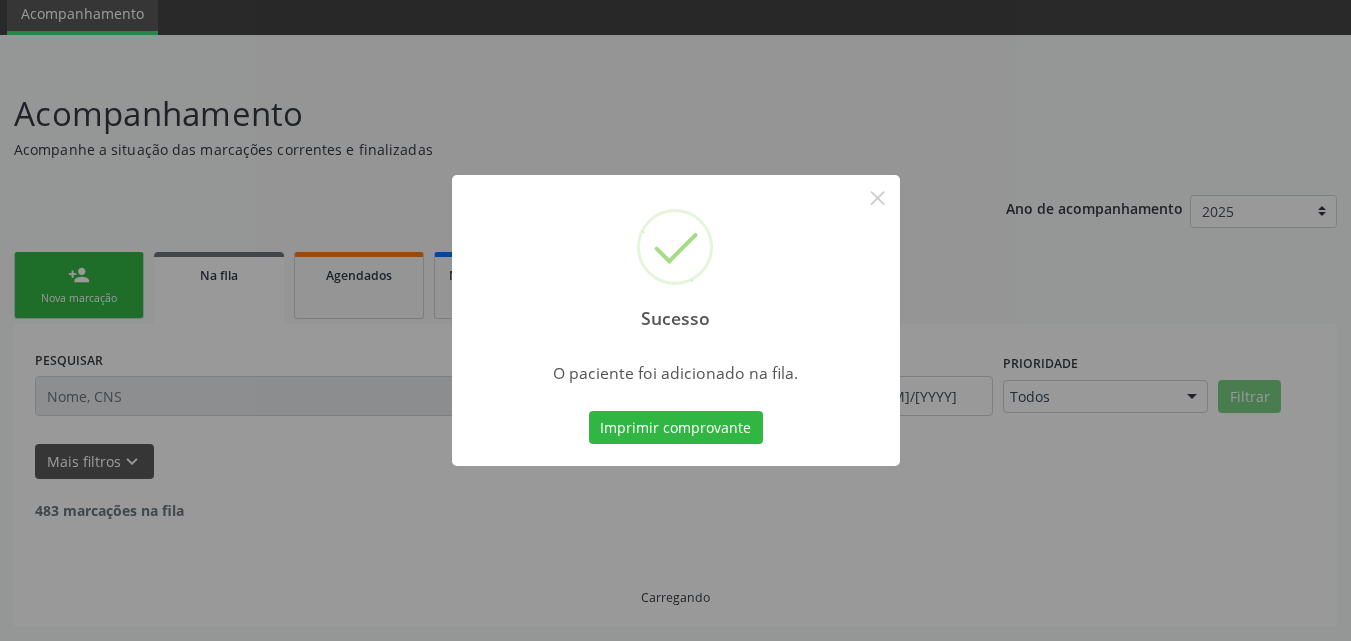 scroll, scrollTop: 54, scrollLeft: 0, axis: vertical 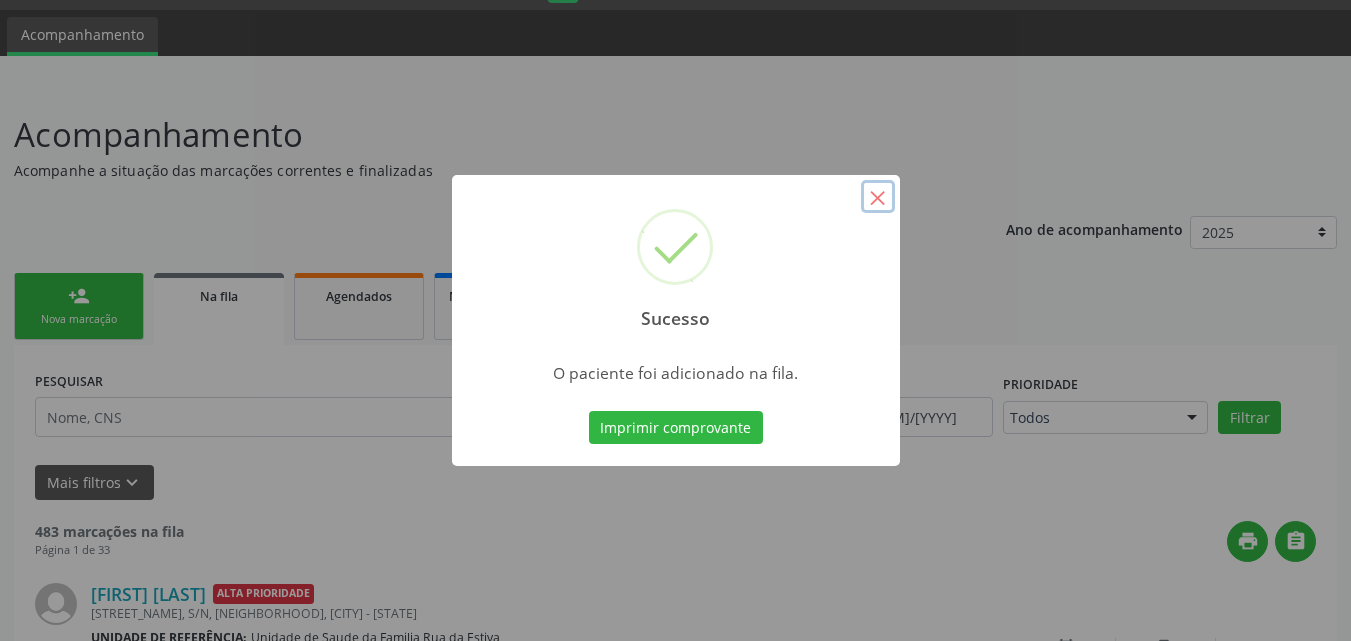 click on "×" at bounding box center [878, 197] 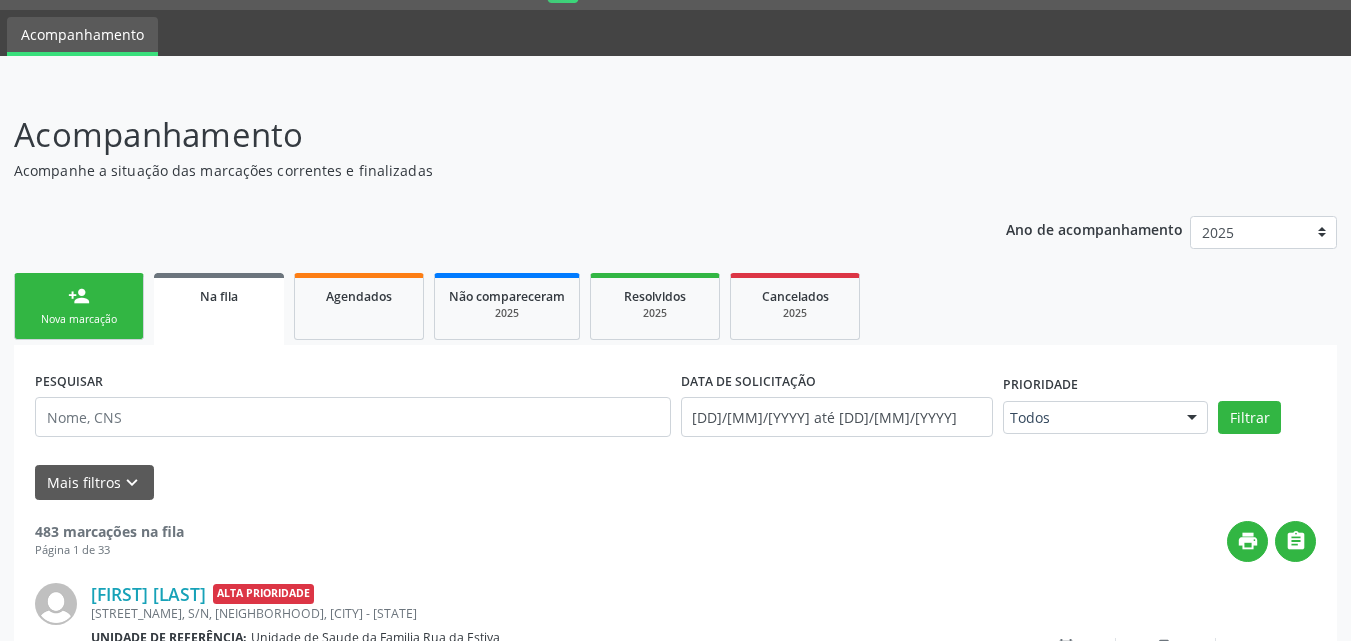 click on "person_add
Nova marcação" at bounding box center (79, 306) 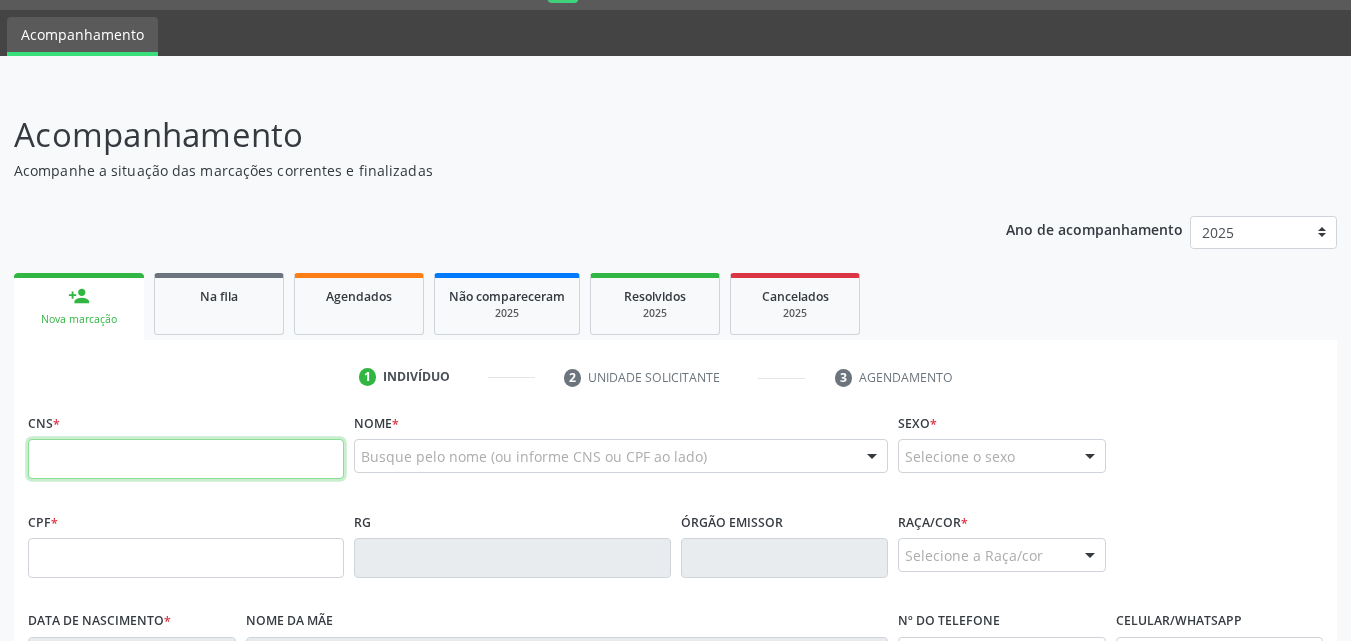 click at bounding box center [186, 459] 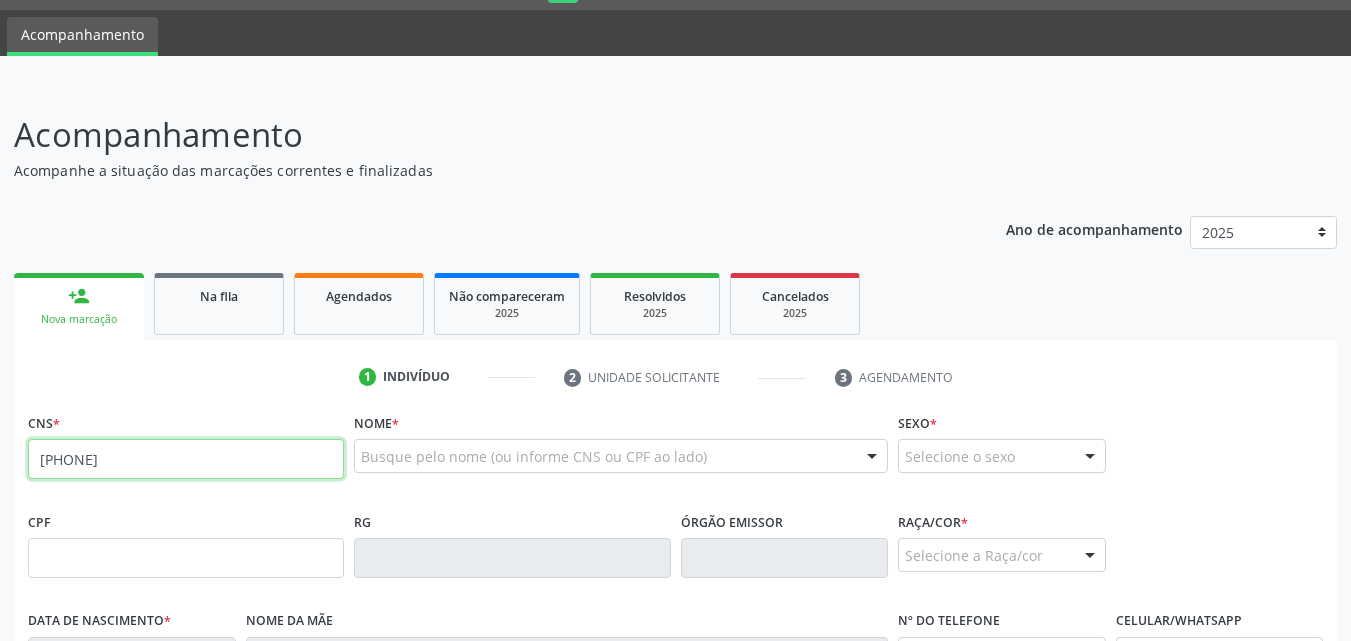 type on "[PHONE]" 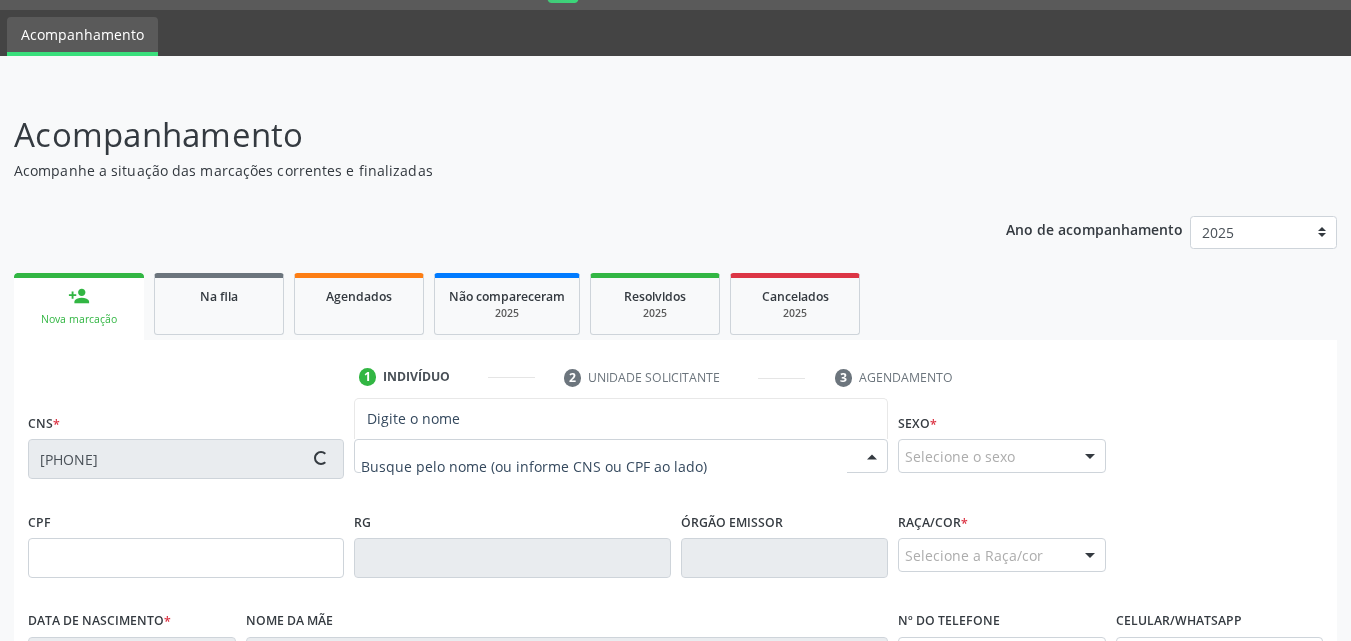 type on "[NUMBER].[NUMBER].[NUMBER]-[NUMBER]" 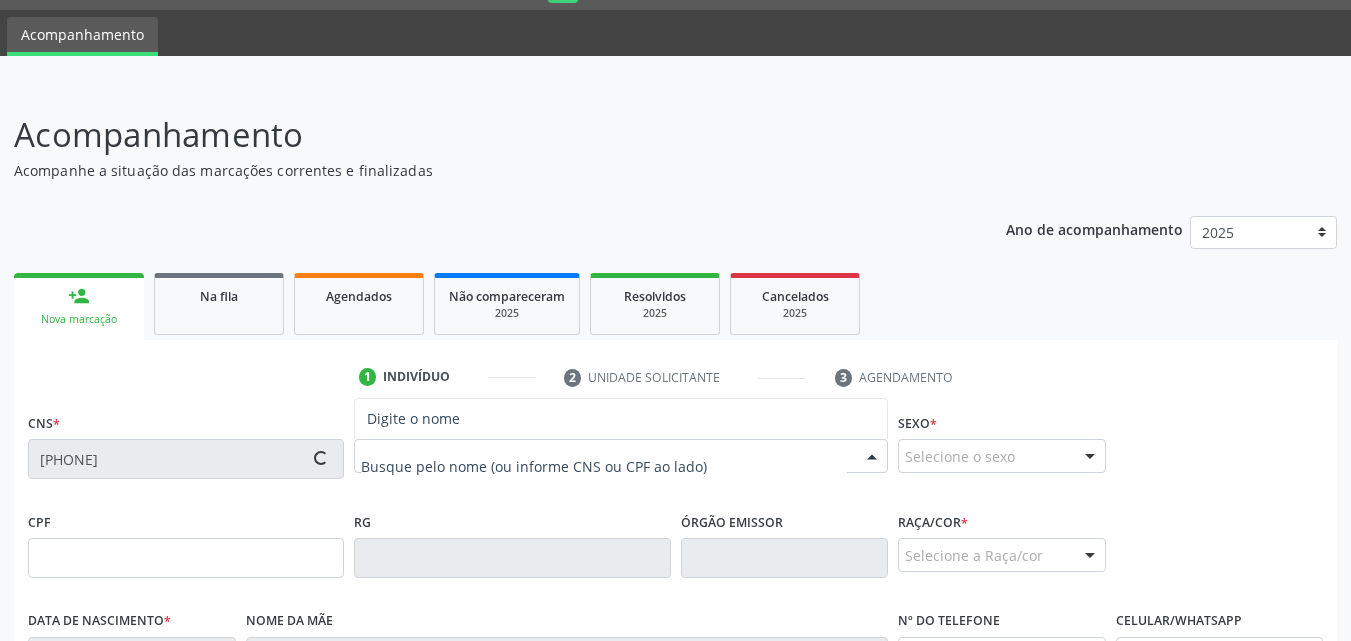 type on "[DD]/[MM]/[YYYY]" 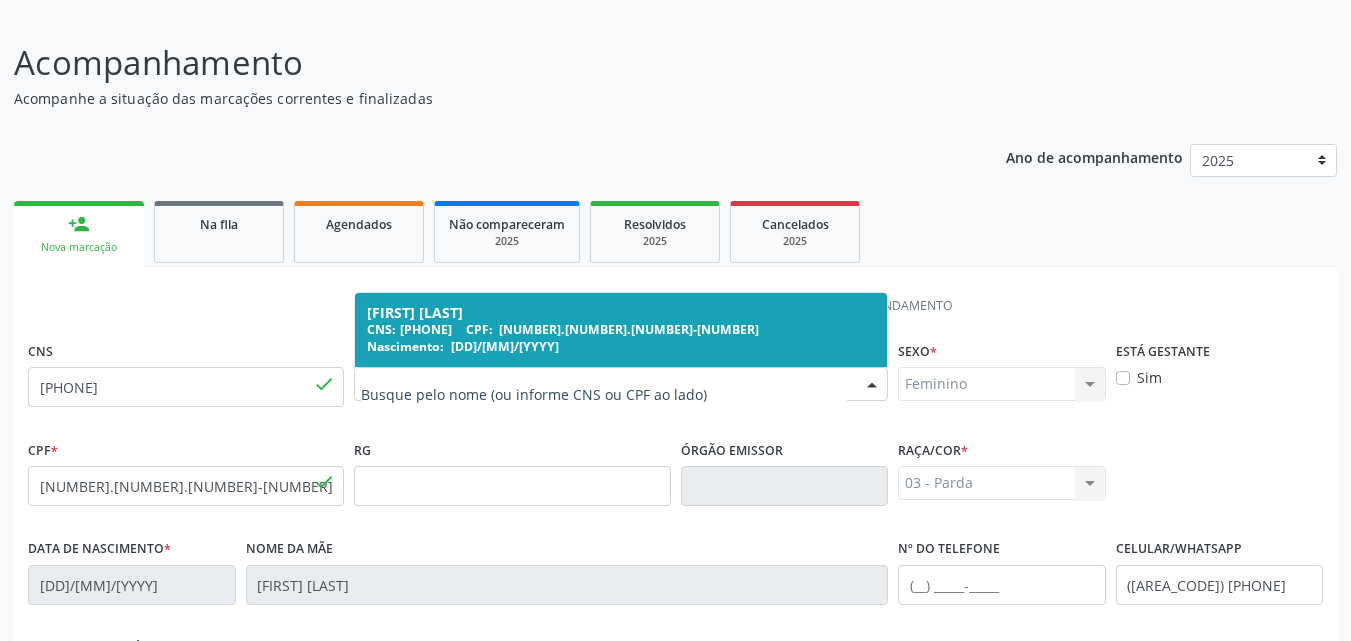 scroll, scrollTop: 471, scrollLeft: 0, axis: vertical 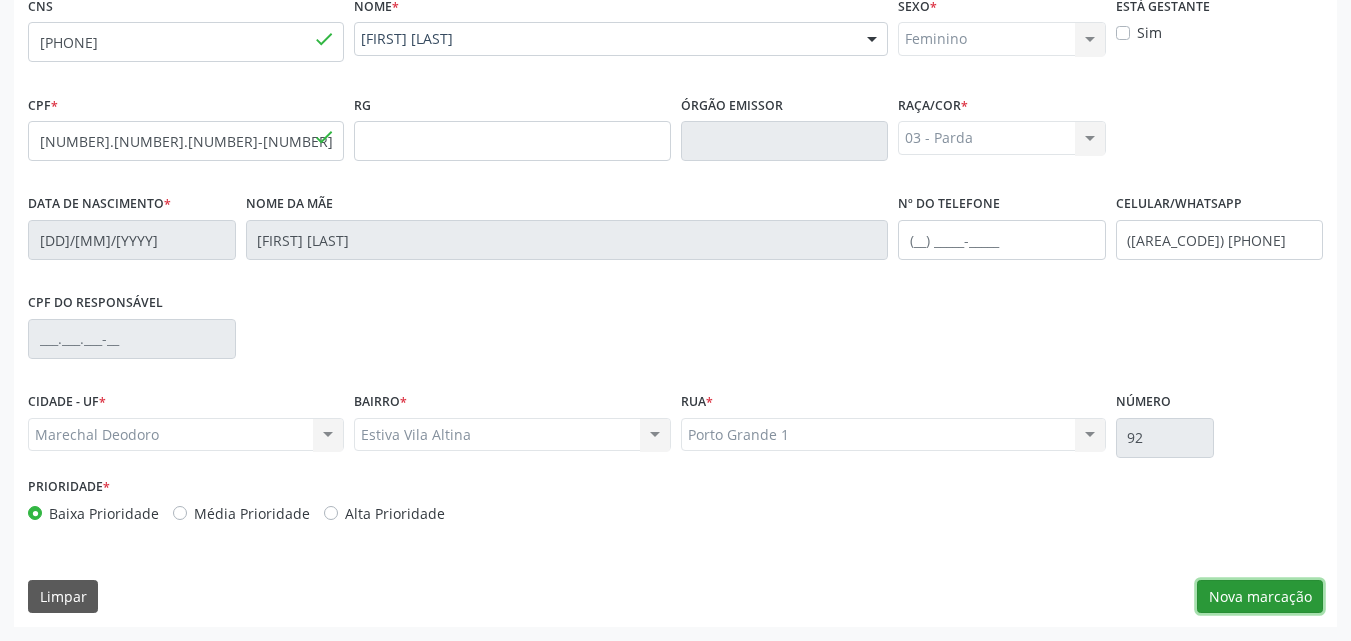 click on "Nova marcação" at bounding box center (1260, 597) 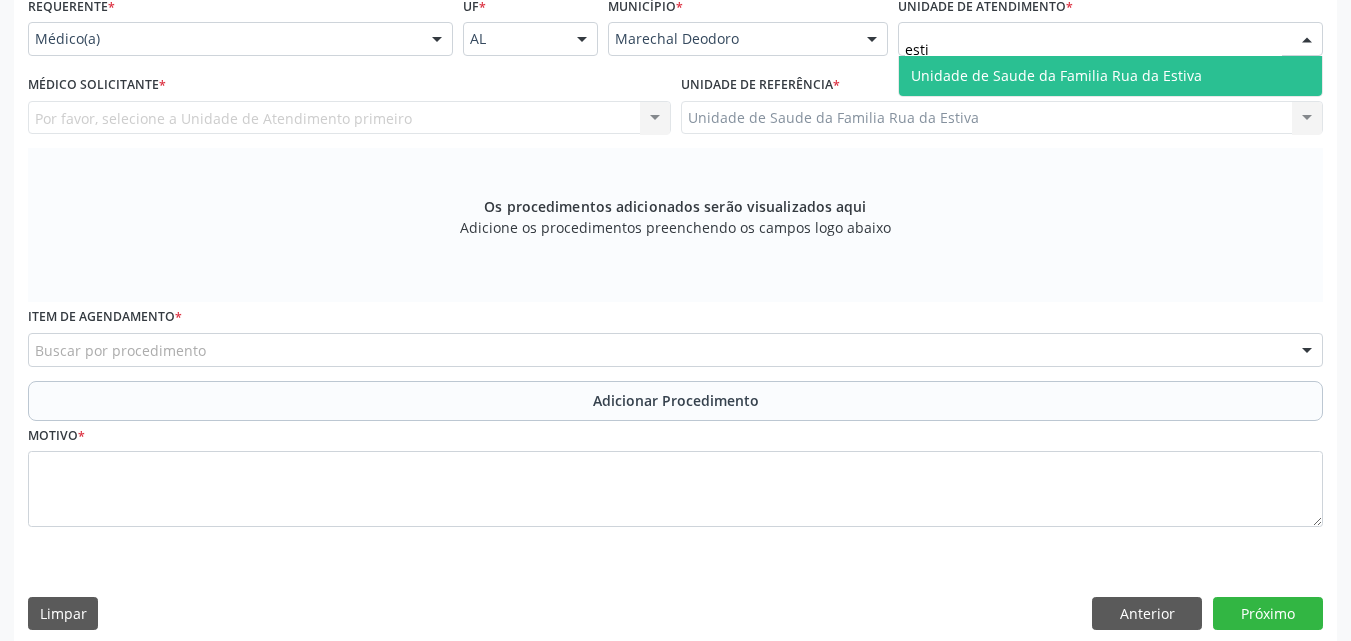 type on "estiv" 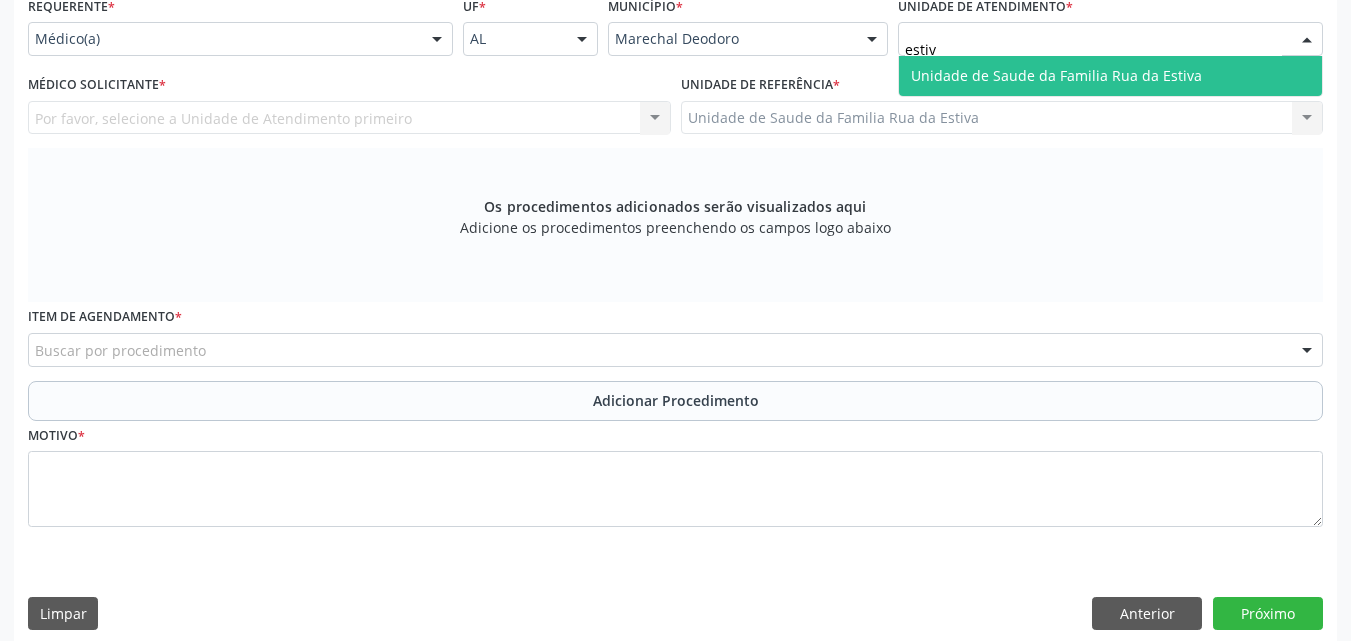 click on "Unidade de Saude da Familia Rua da Estiva" at bounding box center [1056, 75] 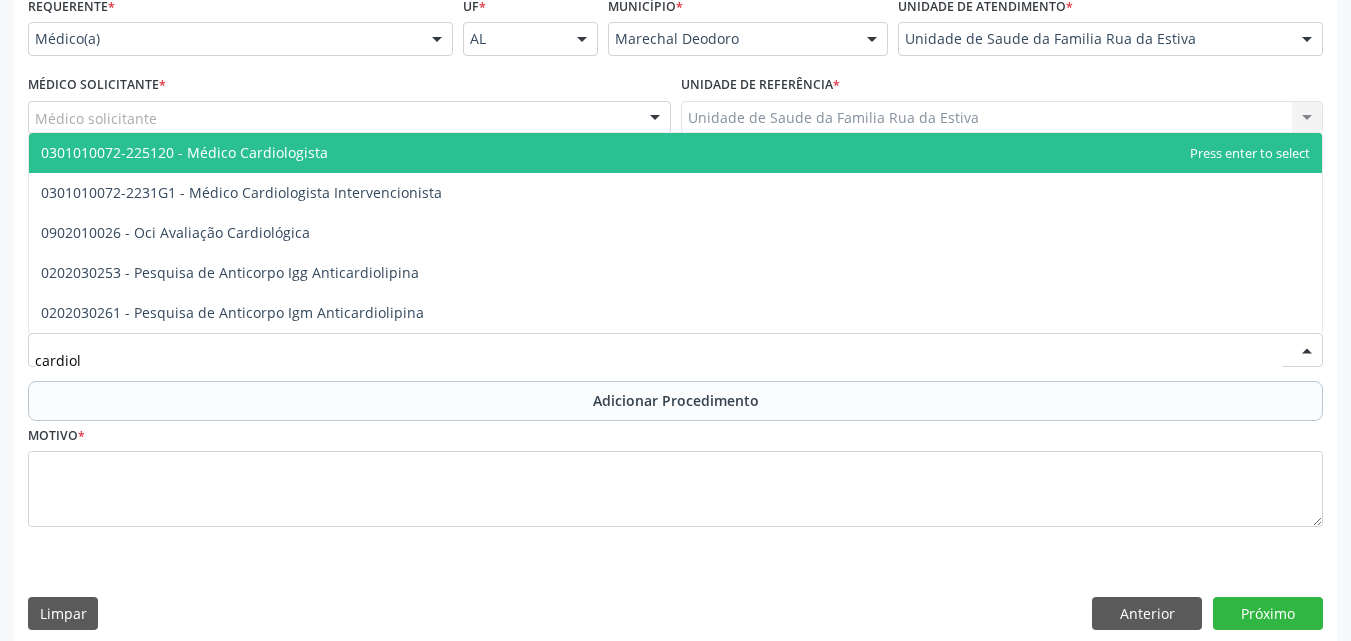 type on "cardiolo" 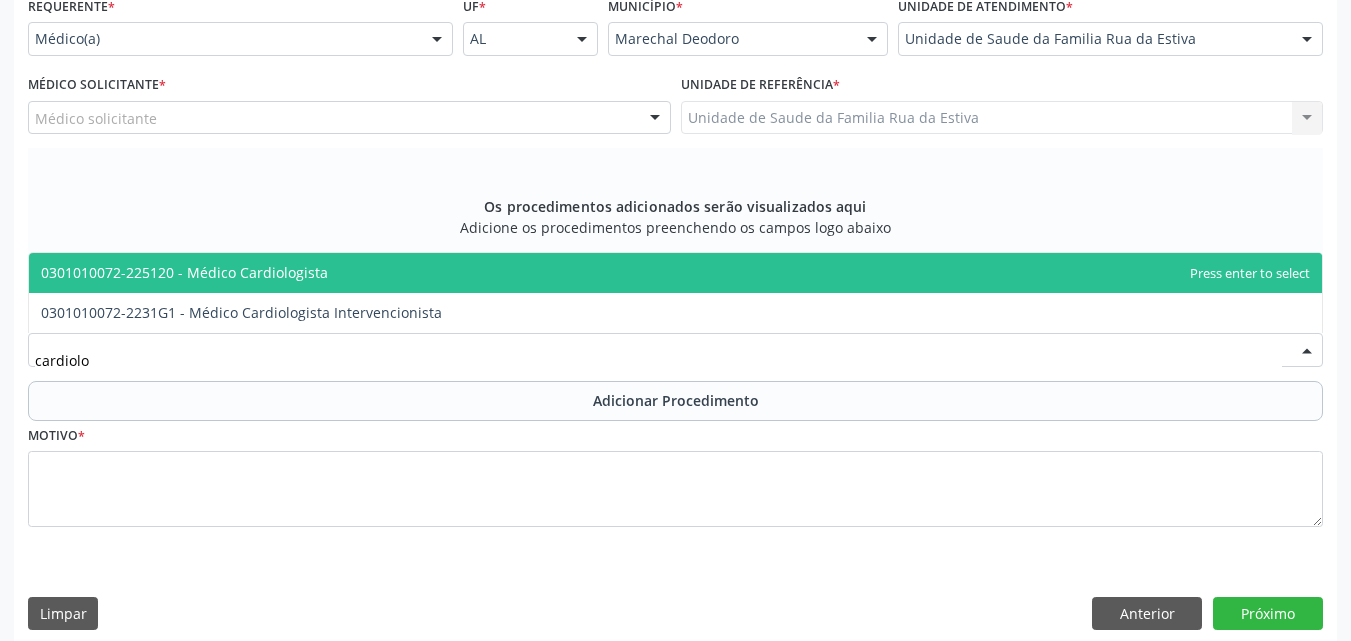 click on "0301010072-225120 - Médico Cardiologista" at bounding box center [184, 272] 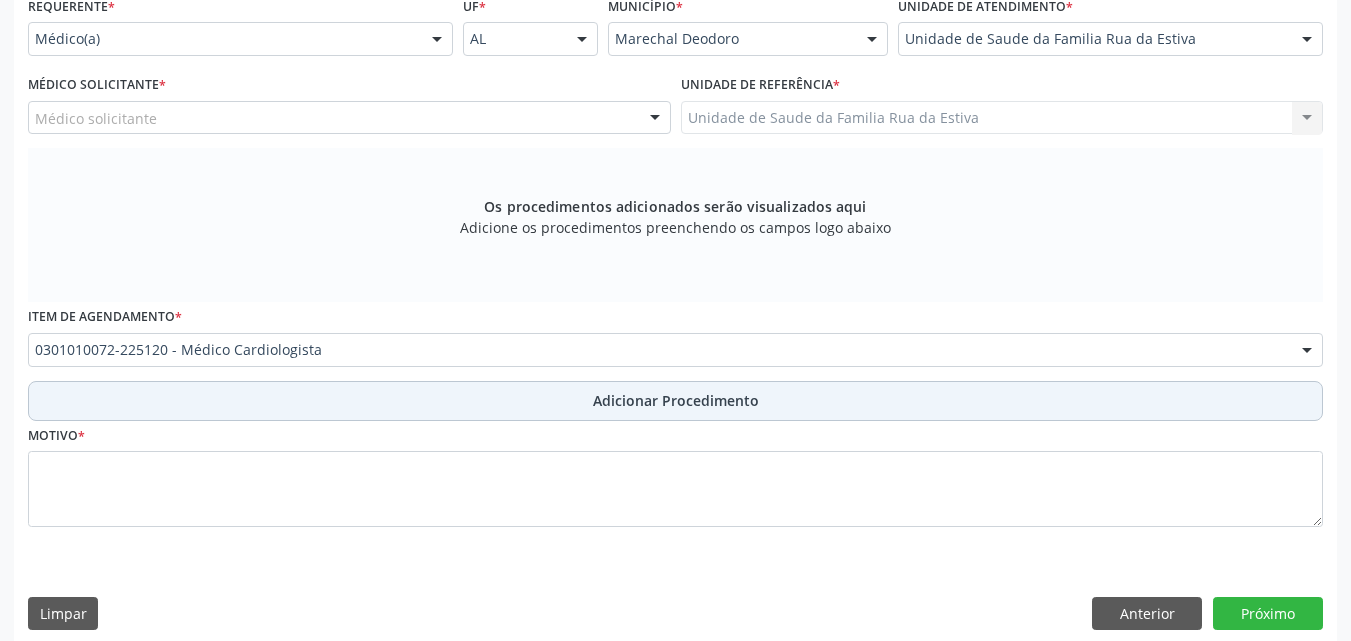 click on "Adicionar Procedimento" at bounding box center [675, 401] 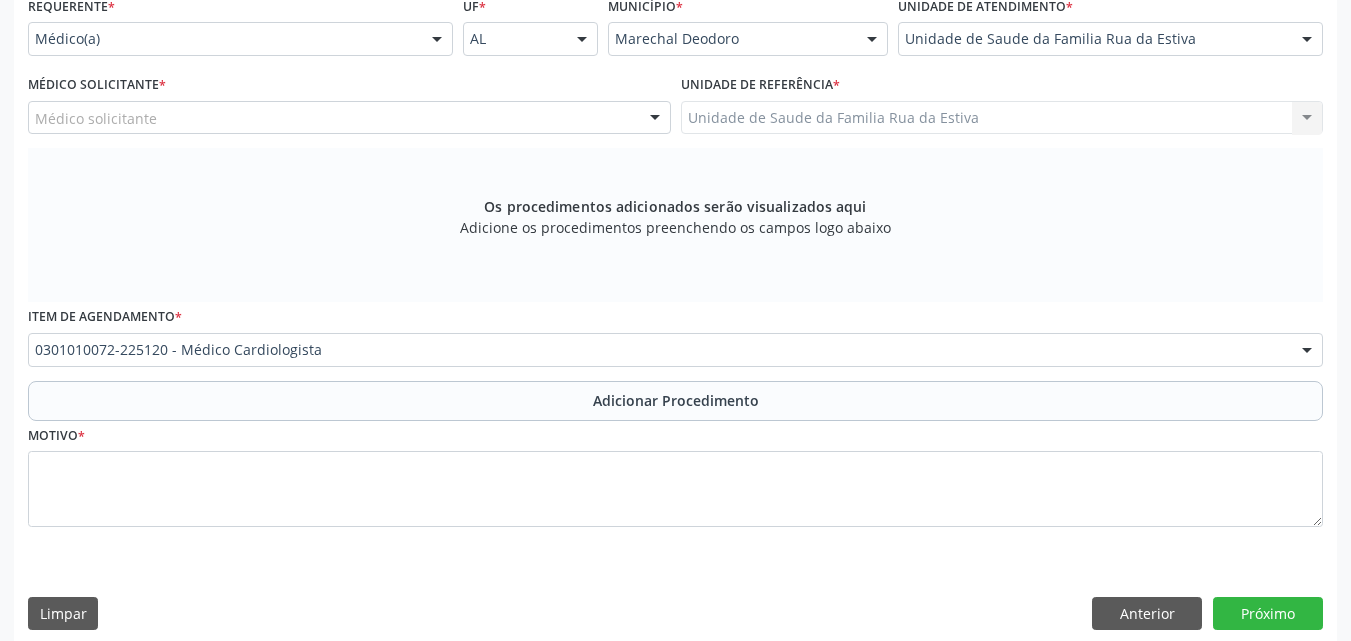 scroll, scrollTop: 412, scrollLeft: 0, axis: vertical 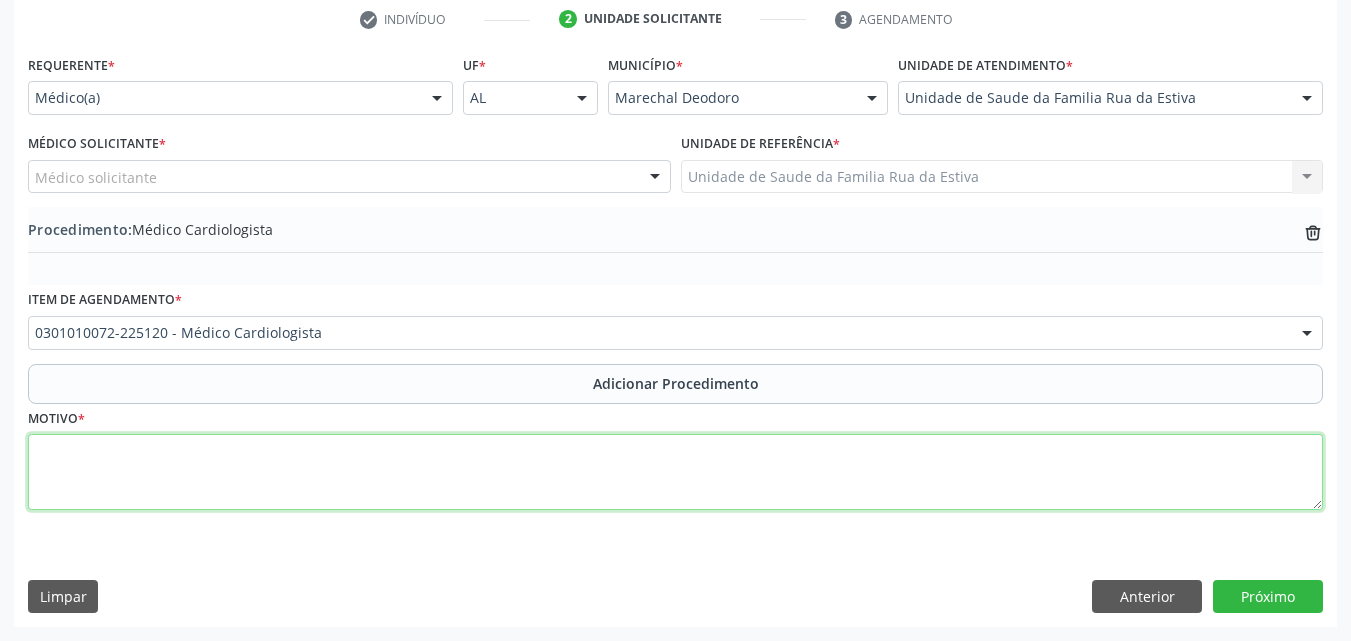 click at bounding box center (675, 472) 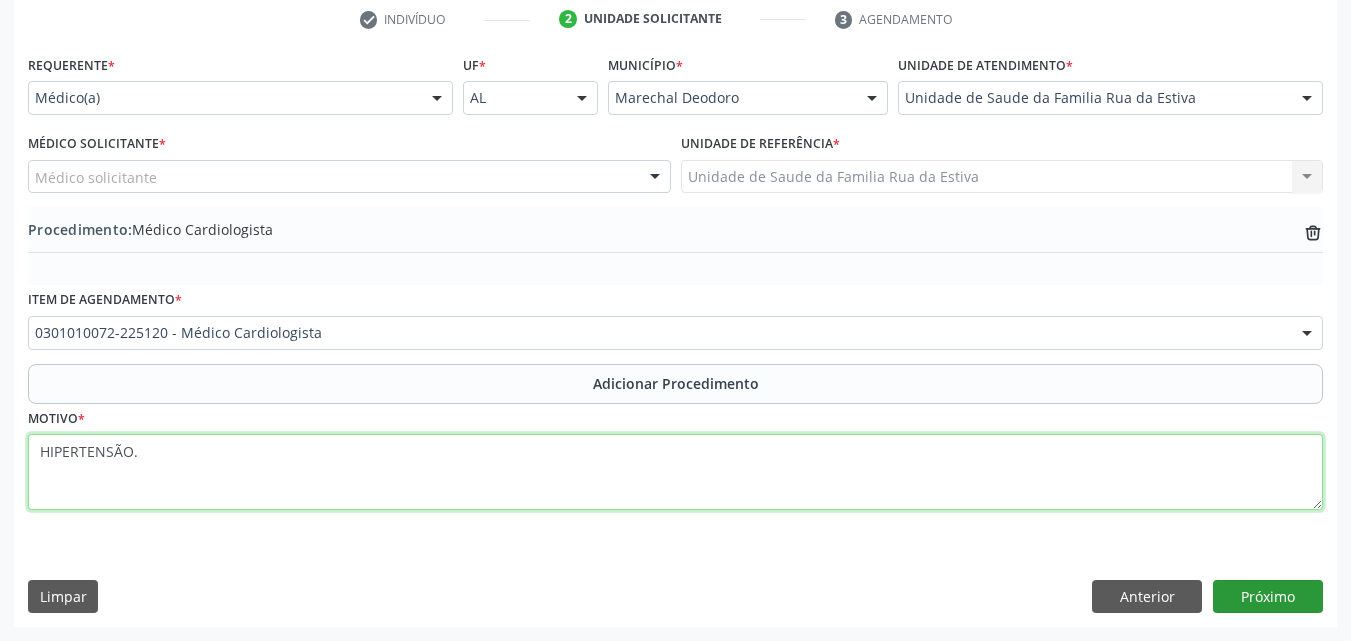 type on "HIPERTENSÃO." 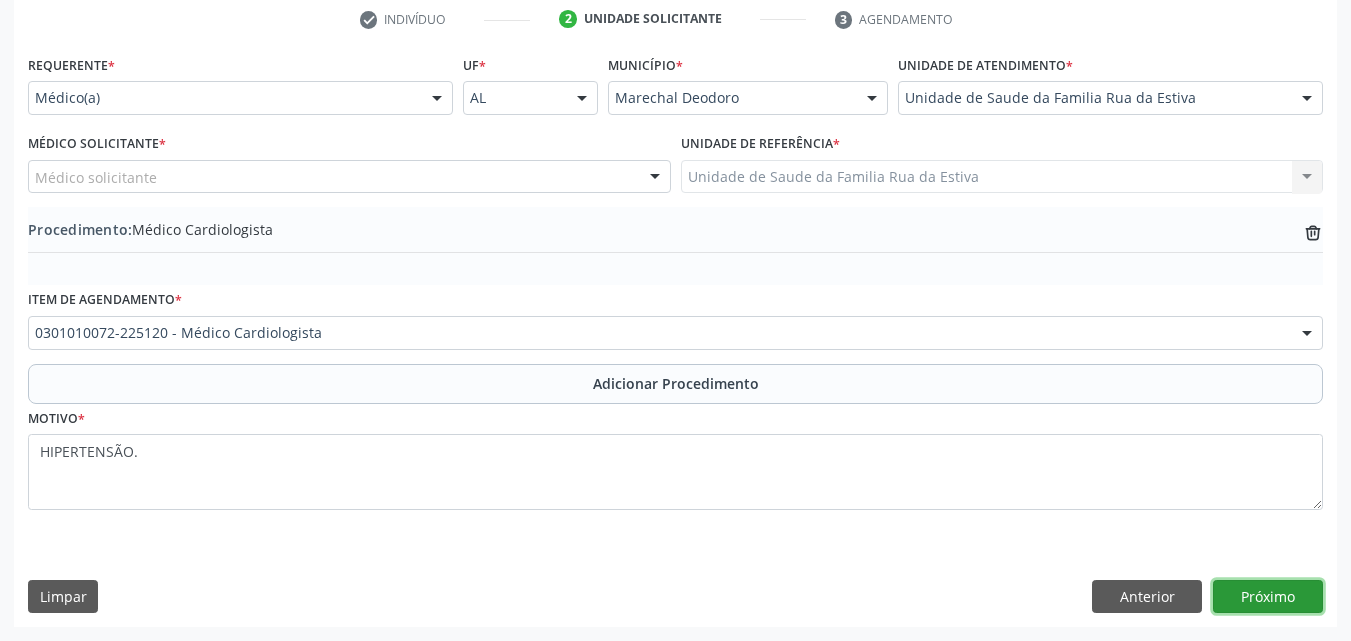 click on "Próximo" at bounding box center [1268, 597] 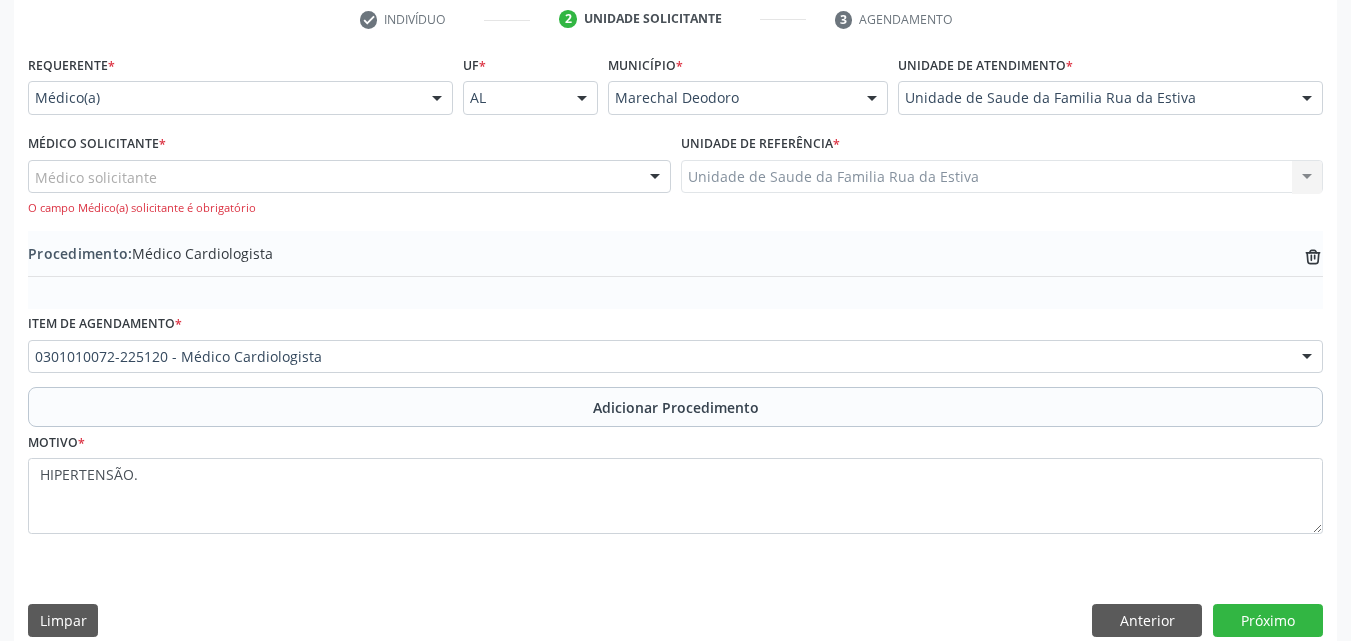 click on "Médico solicitante" at bounding box center (349, 177) 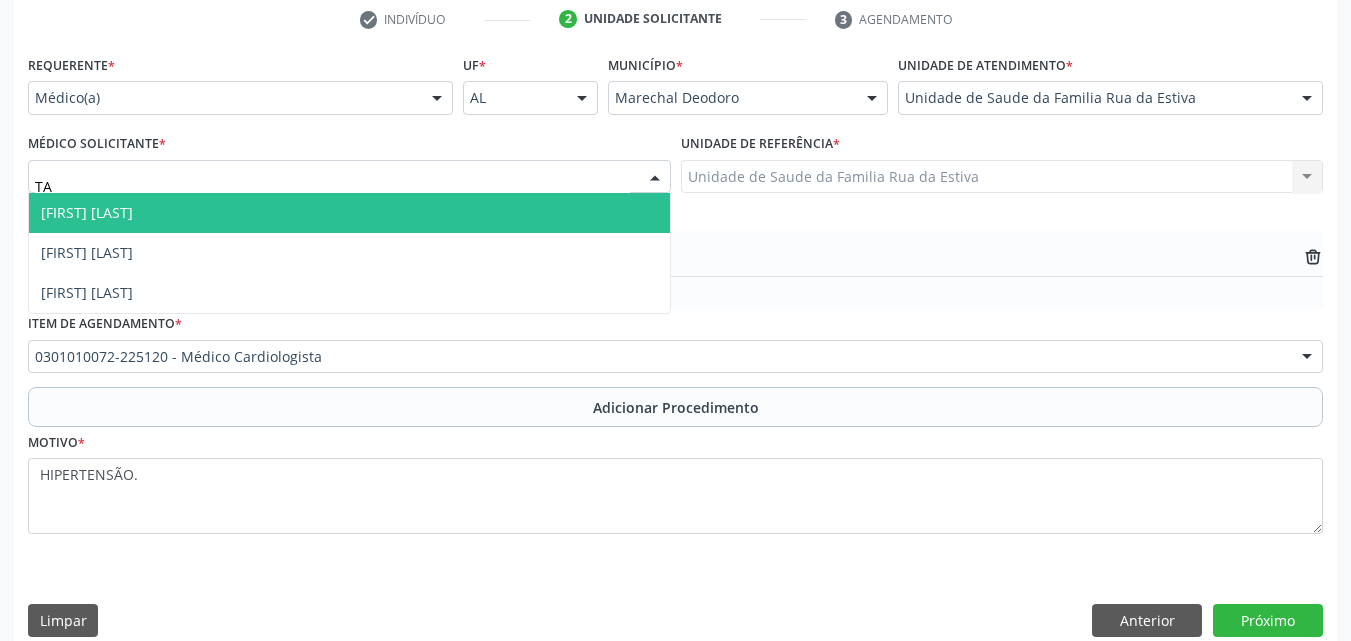 type on "TAC" 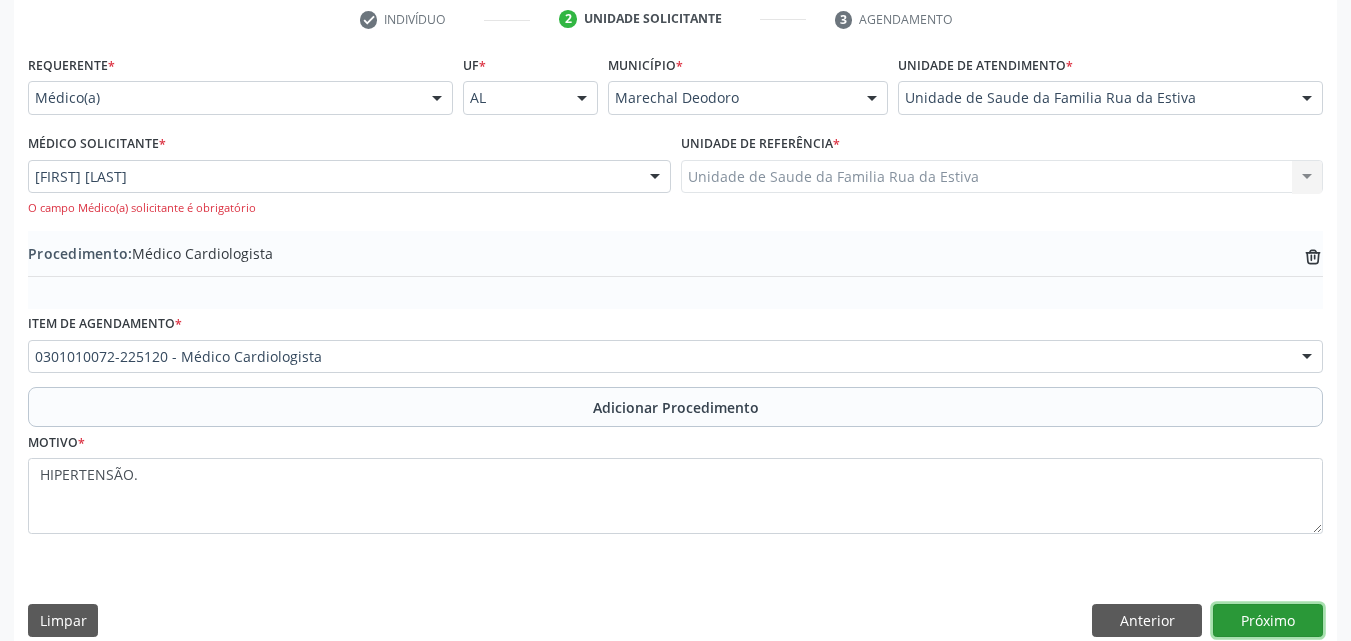 click on "Próximo" at bounding box center (1268, 621) 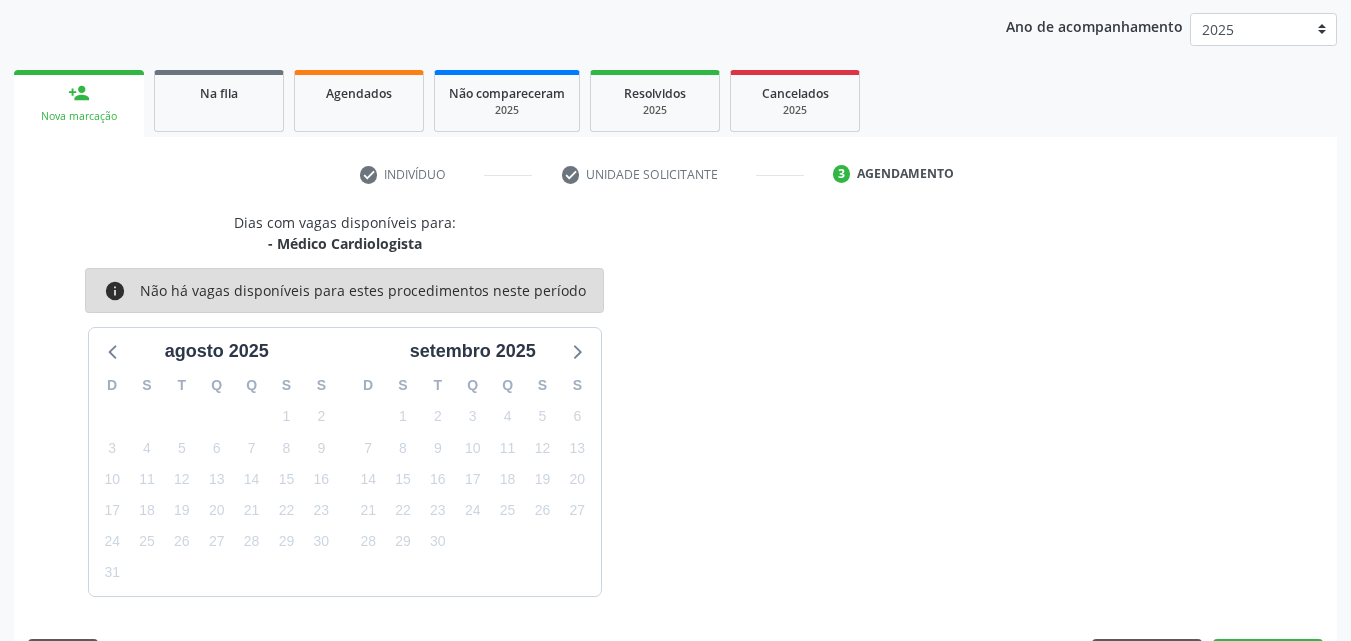 scroll, scrollTop: 316, scrollLeft: 0, axis: vertical 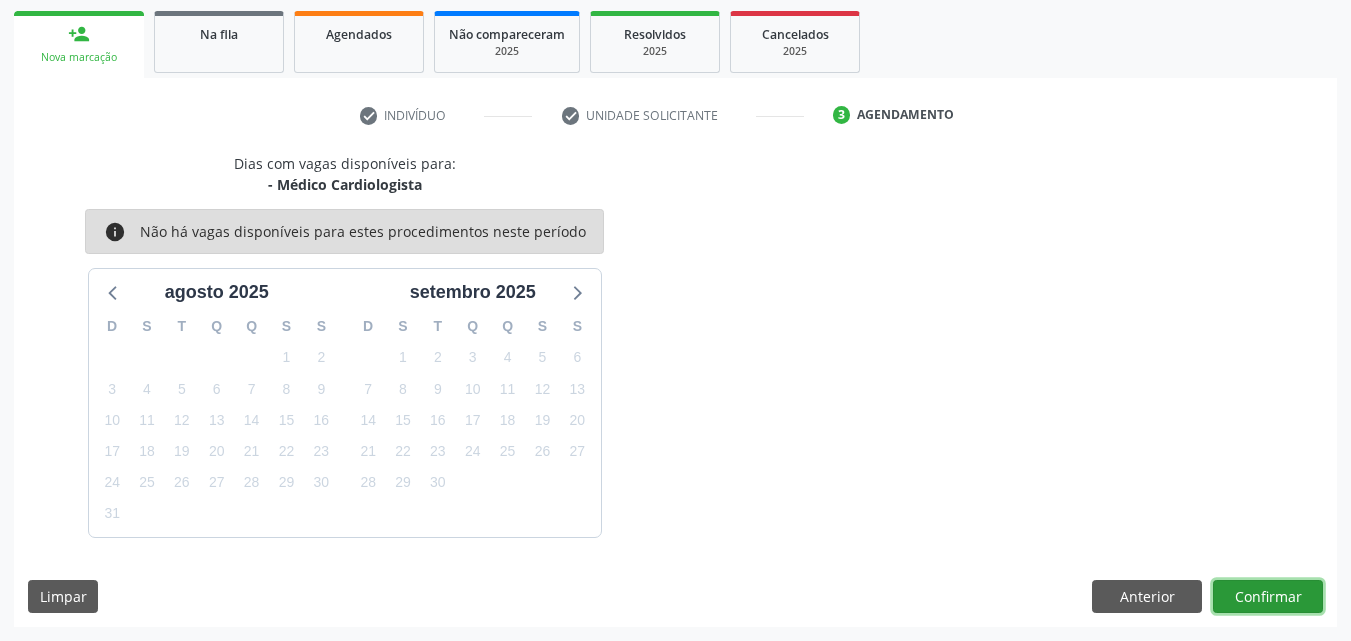click on "Confirmar" at bounding box center [1268, 597] 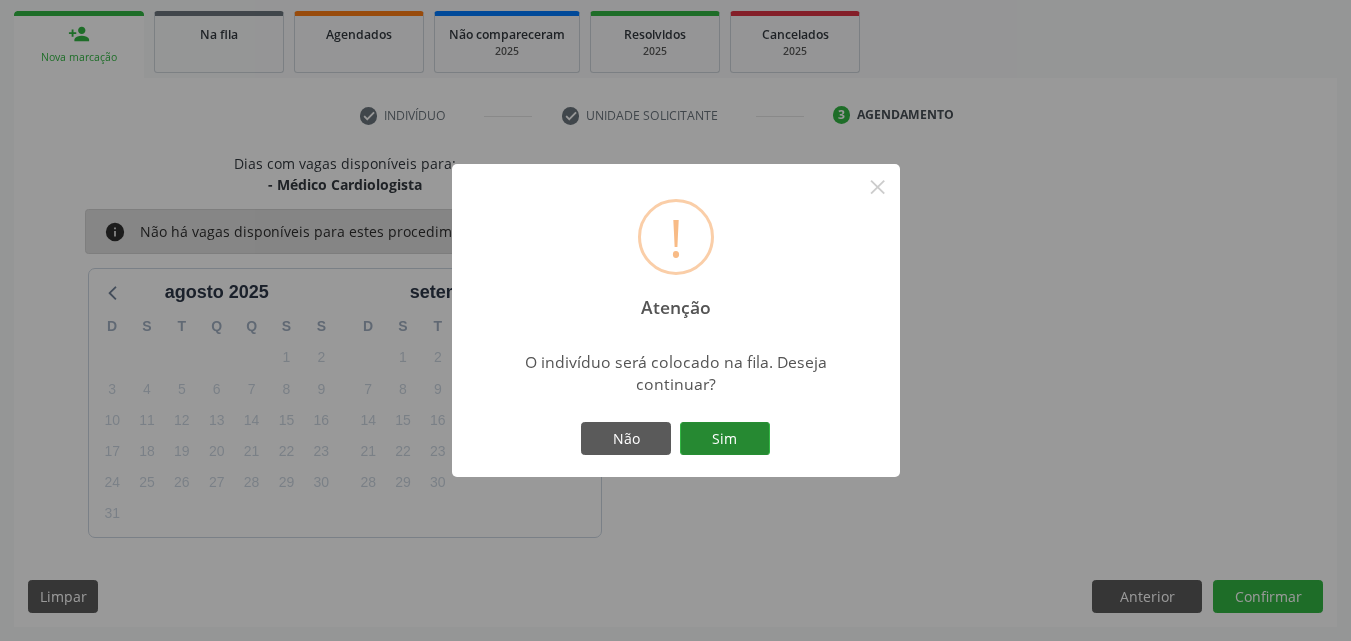click on "Sim" at bounding box center [725, 439] 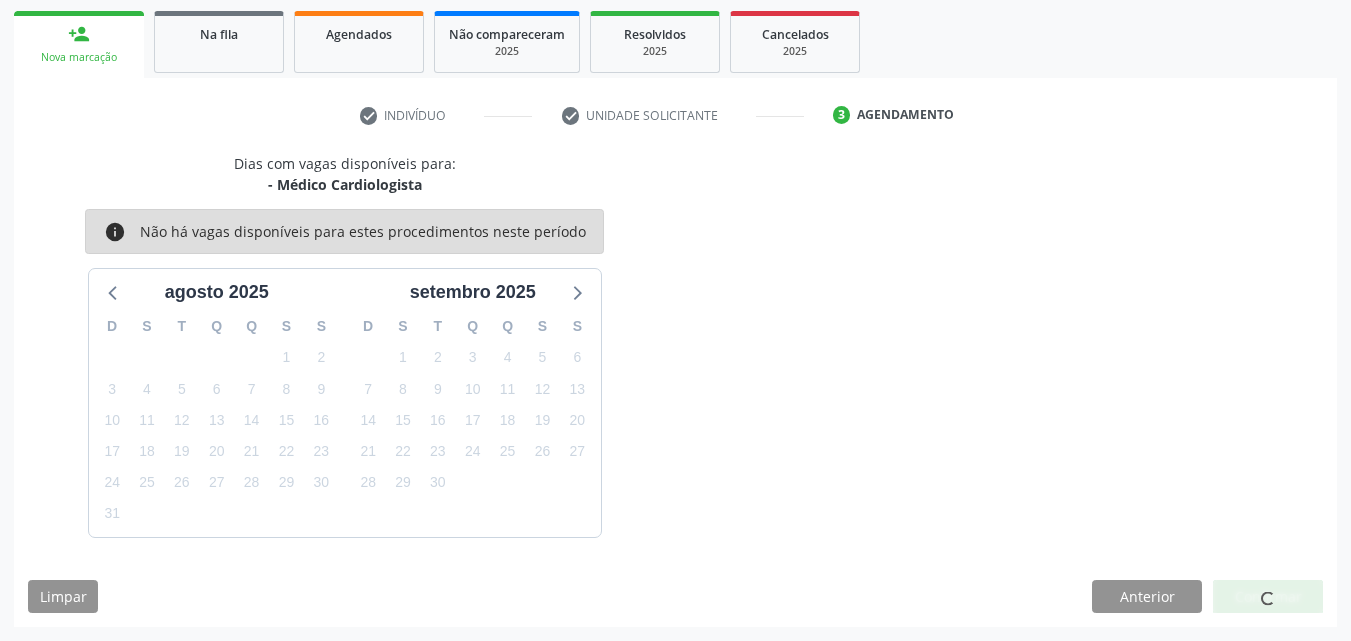 scroll, scrollTop: 54, scrollLeft: 0, axis: vertical 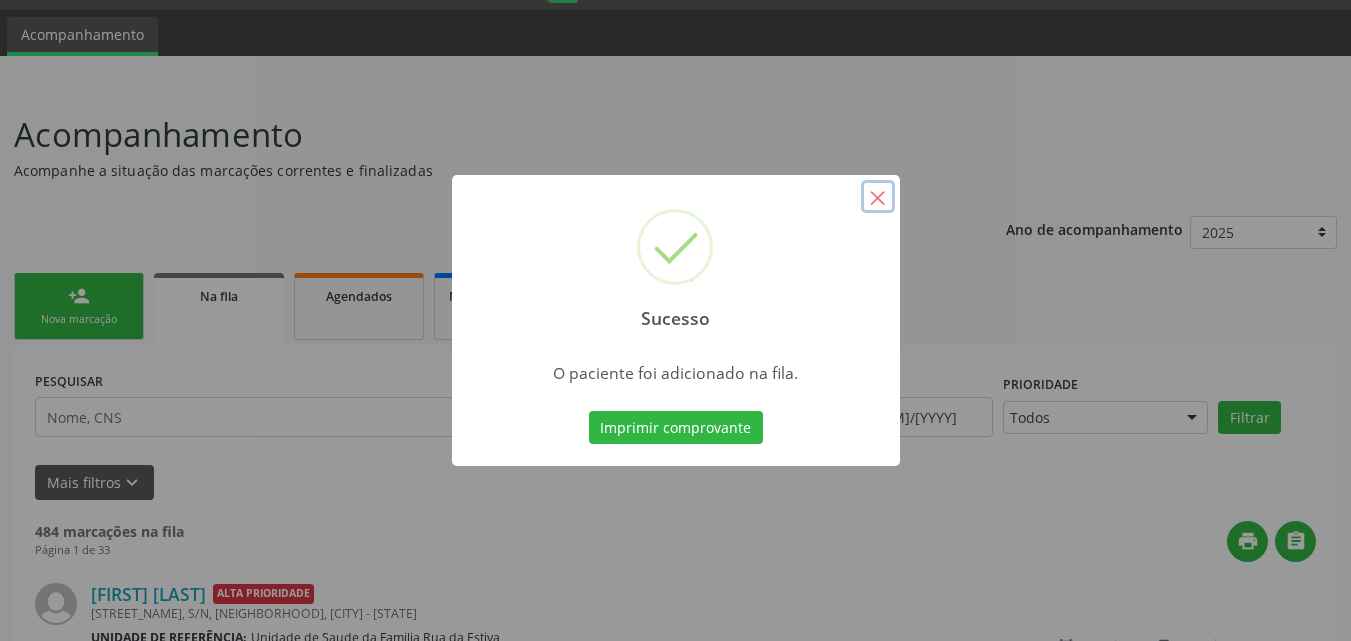 click on "×" at bounding box center (878, 197) 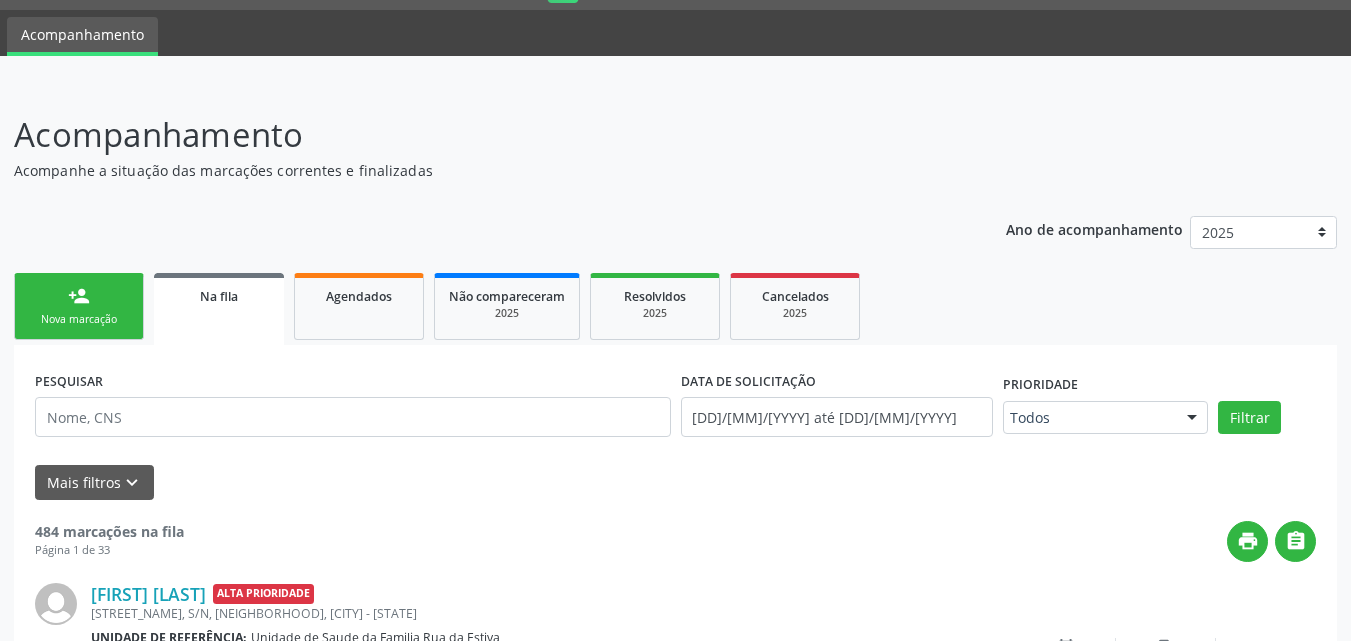 click on "person_add
Nova marcação" at bounding box center [79, 306] 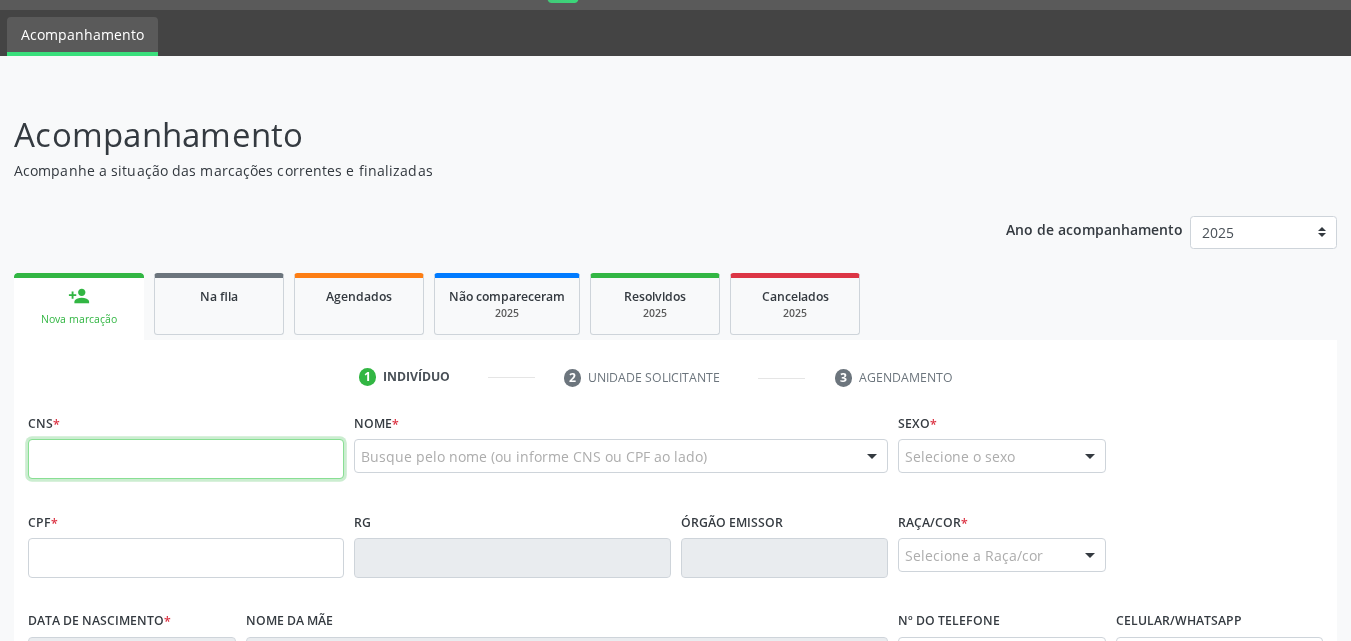 click at bounding box center [186, 459] 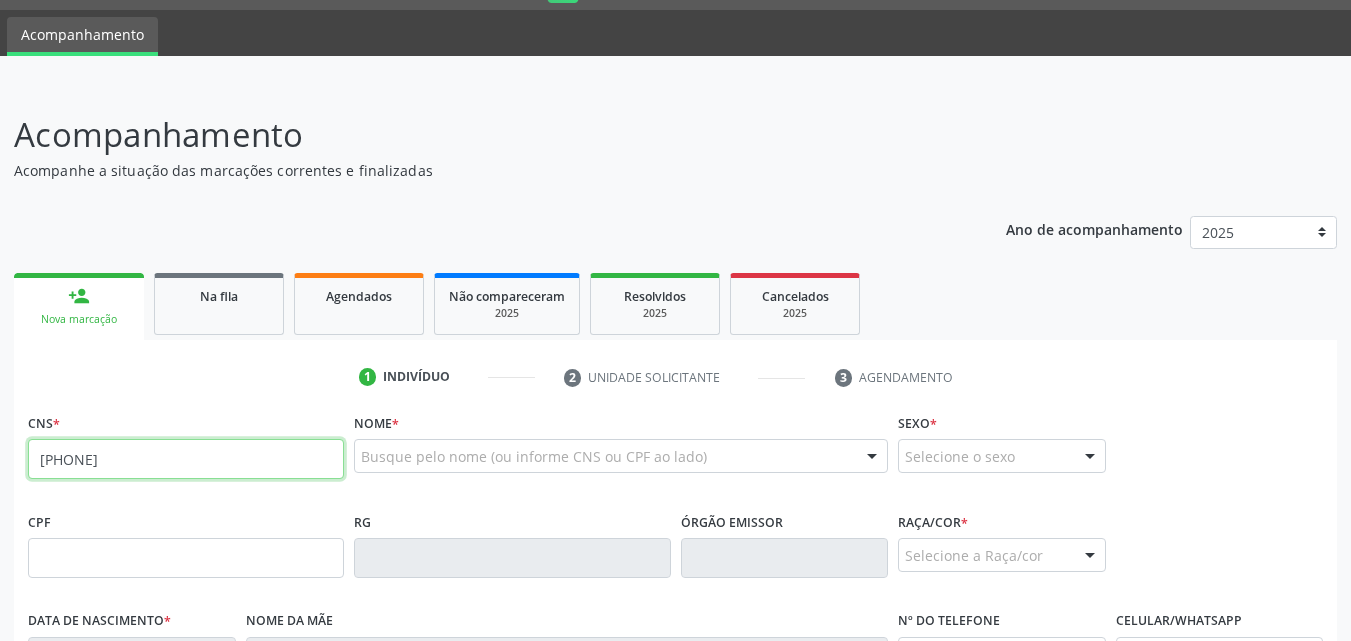 type on "[PHONE]" 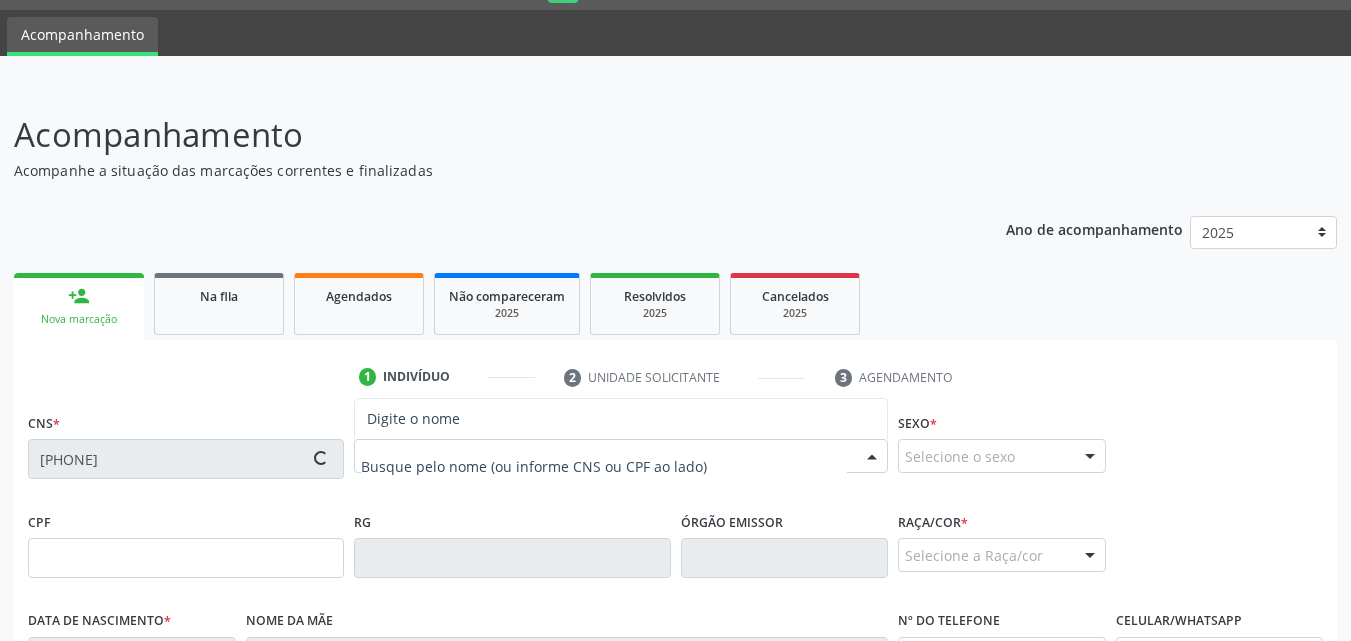 type on "[NUMBER].[NUMBER].[NUMBER]-[NUMBER]" 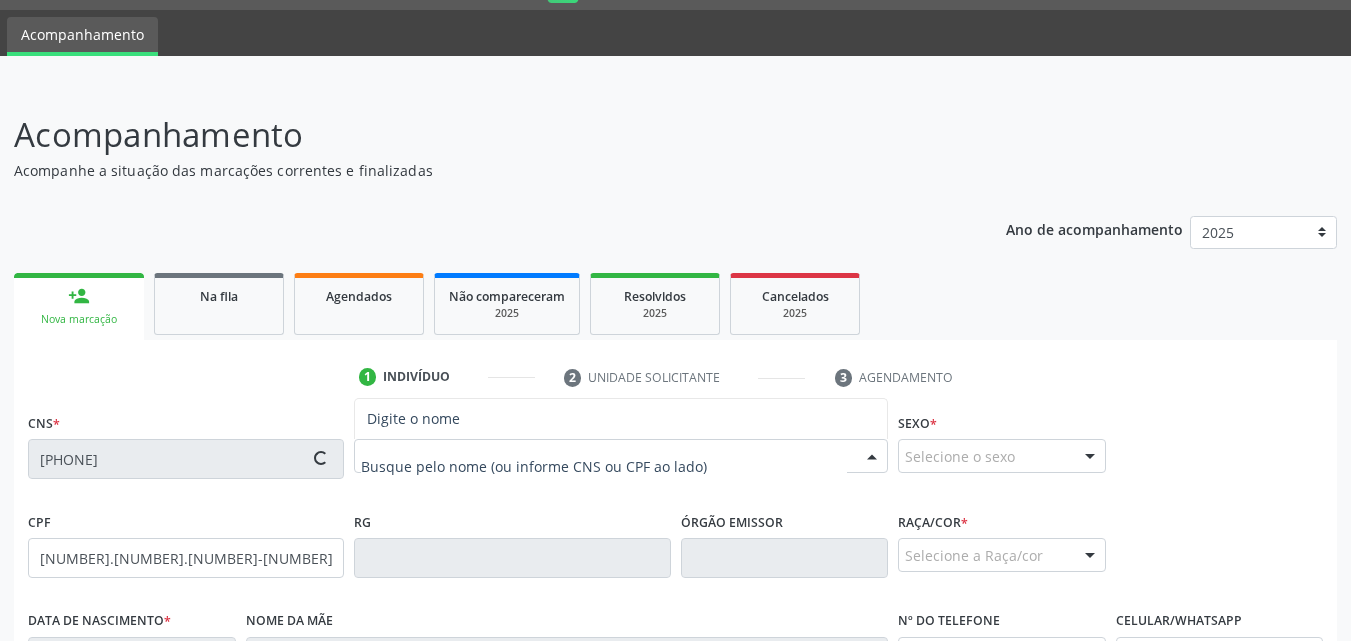 type on "[DD]/[MM]/[YYYY]" 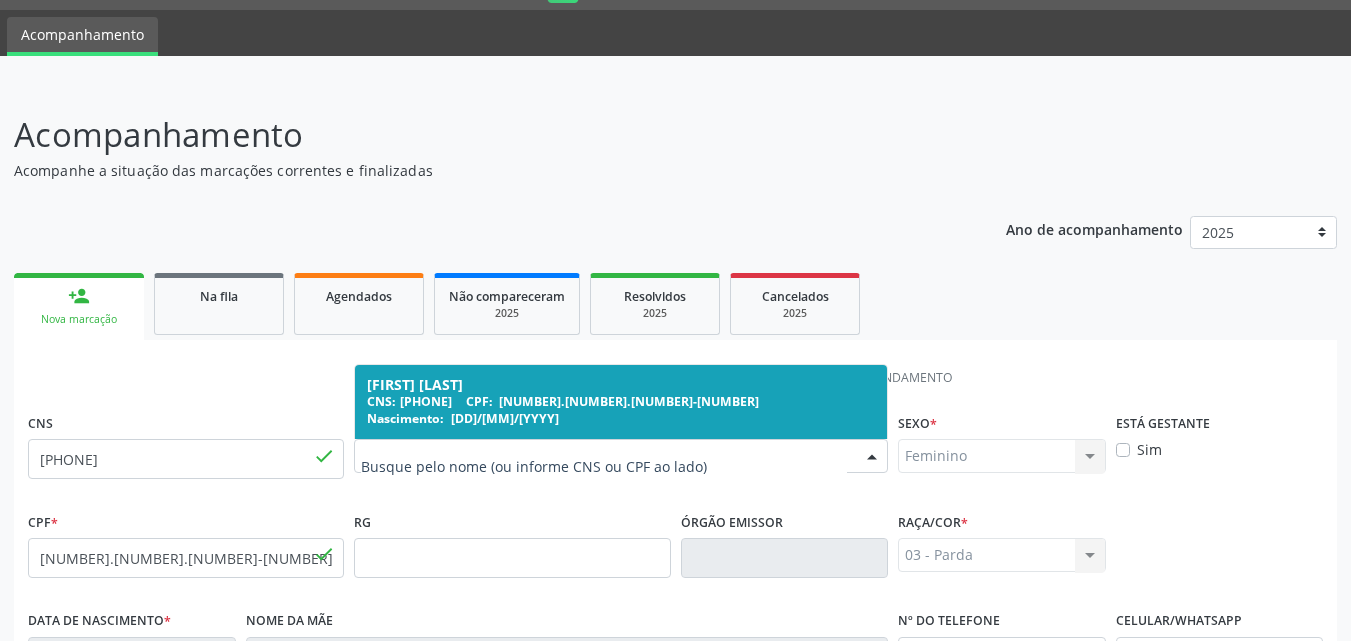 scroll, scrollTop: 471, scrollLeft: 0, axis: vertical 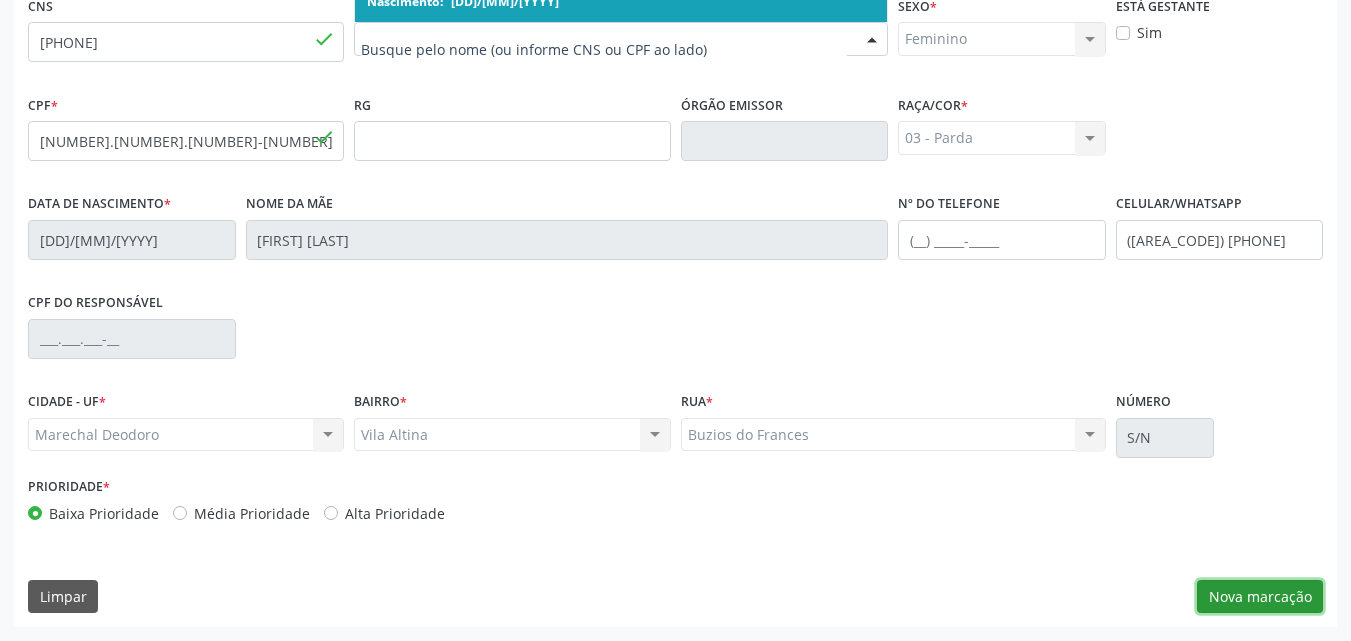 click on "Nova marcação" at bounding box center (1260, 597) 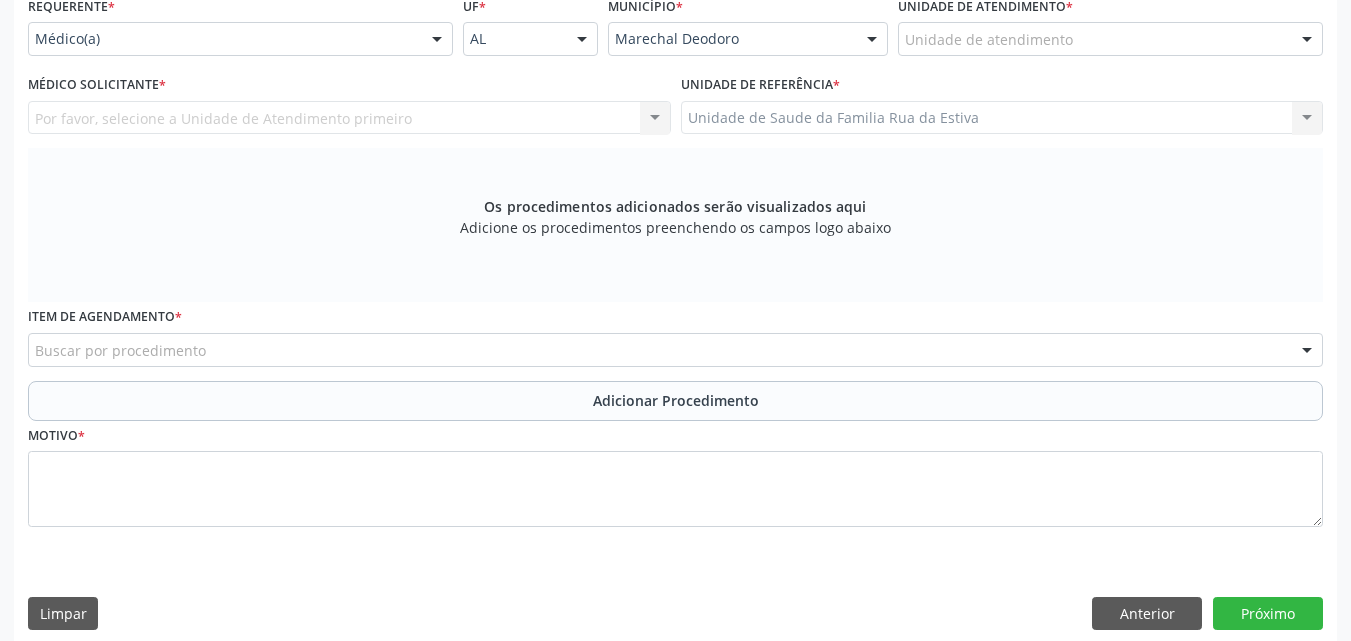 scroll, scrollTop: 0, scrollLeft: 0, axis: both 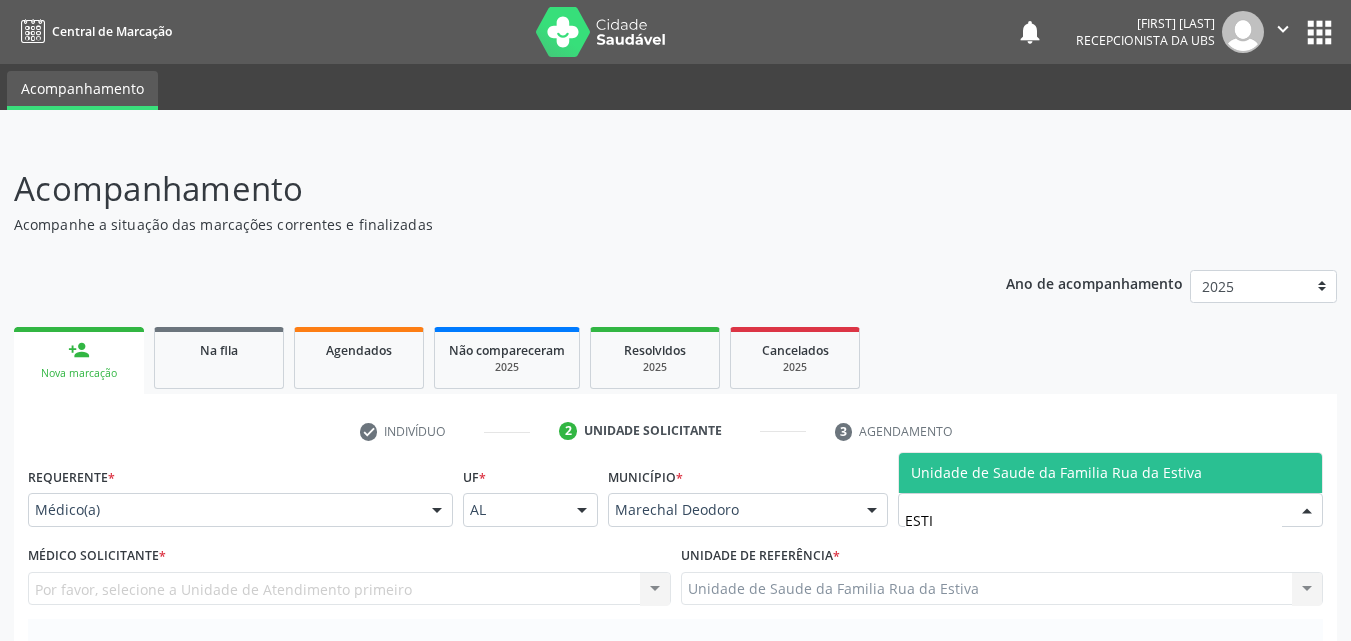 type on "ESTIV" 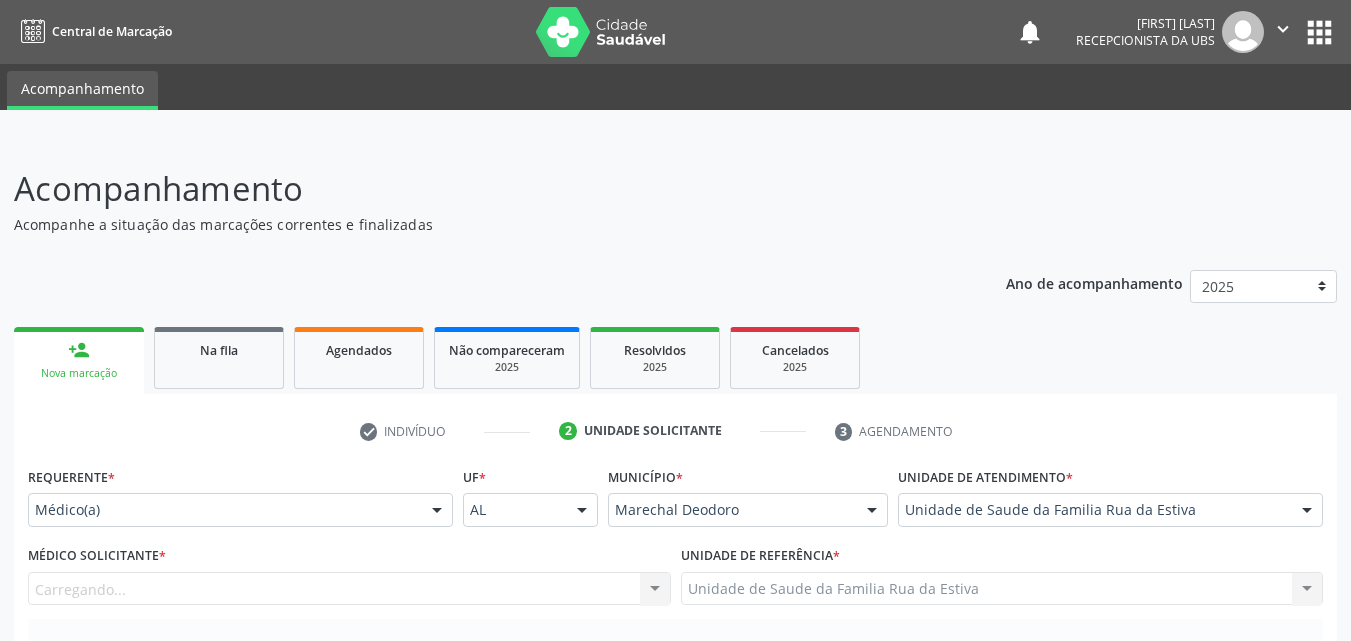 scroll, scrollTop: 467, scrollLeft: 0, axis: vertical 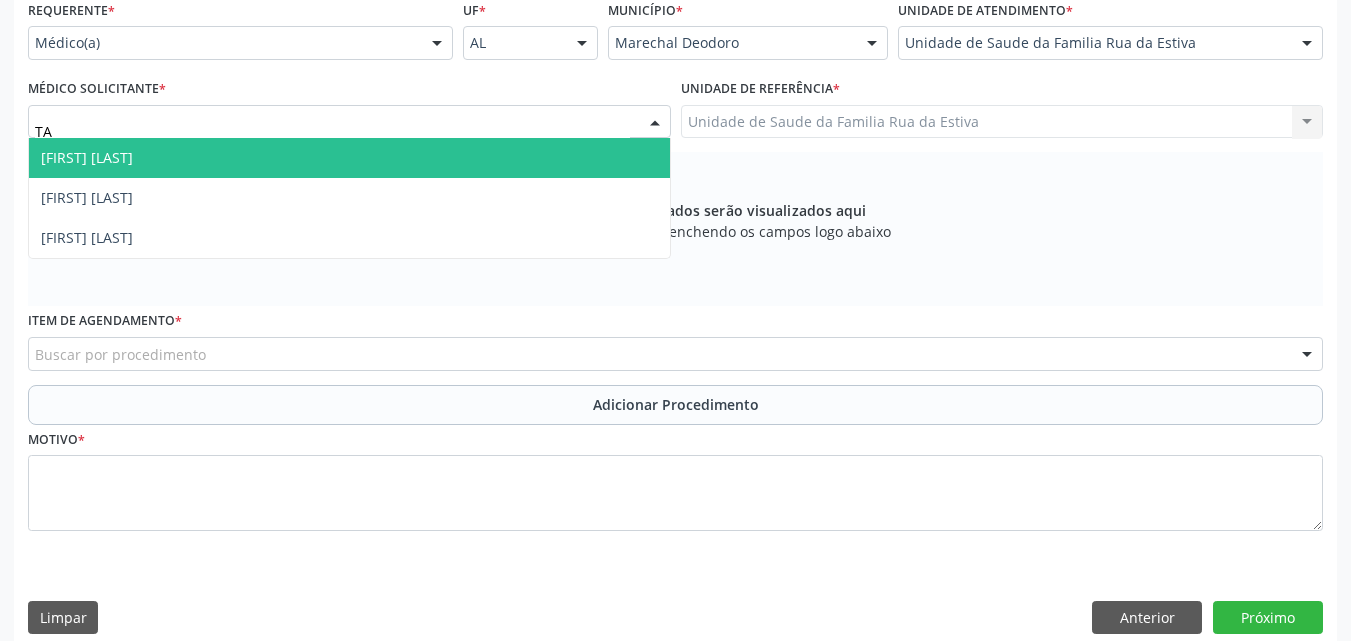 type on "TAC" 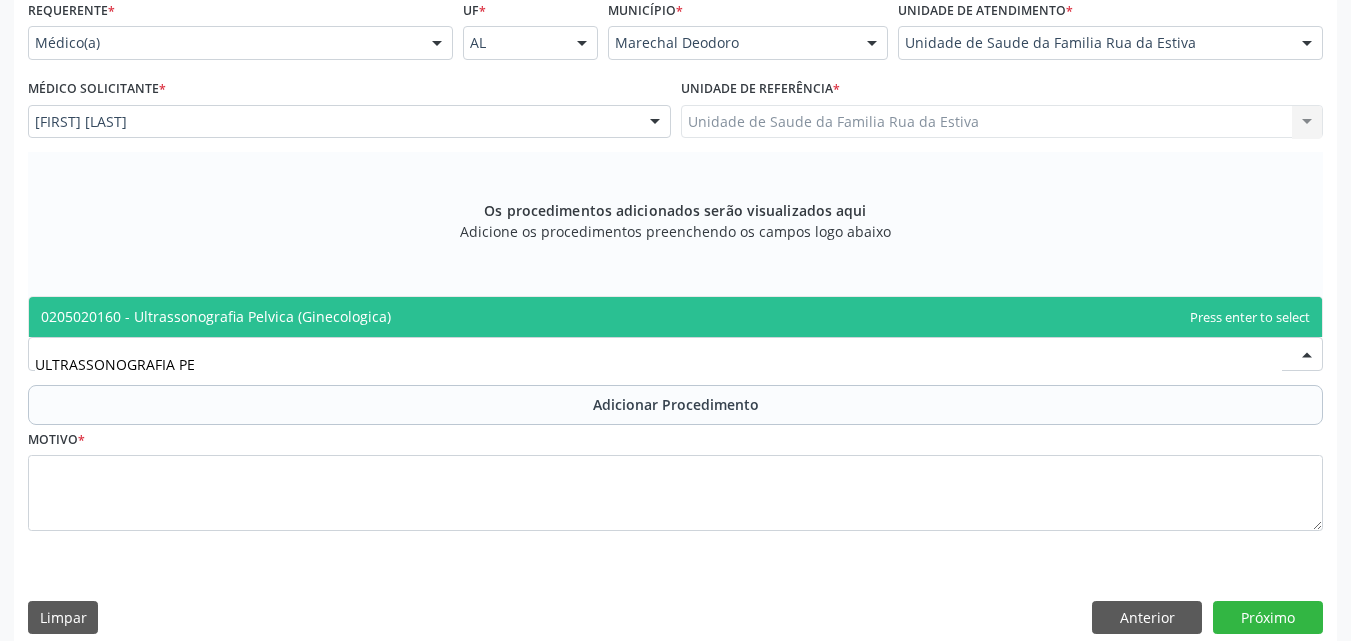 click on "0205020160 - Ultrassonografia Pelvica (Ginecologica)" at bounding box center [216, 316] 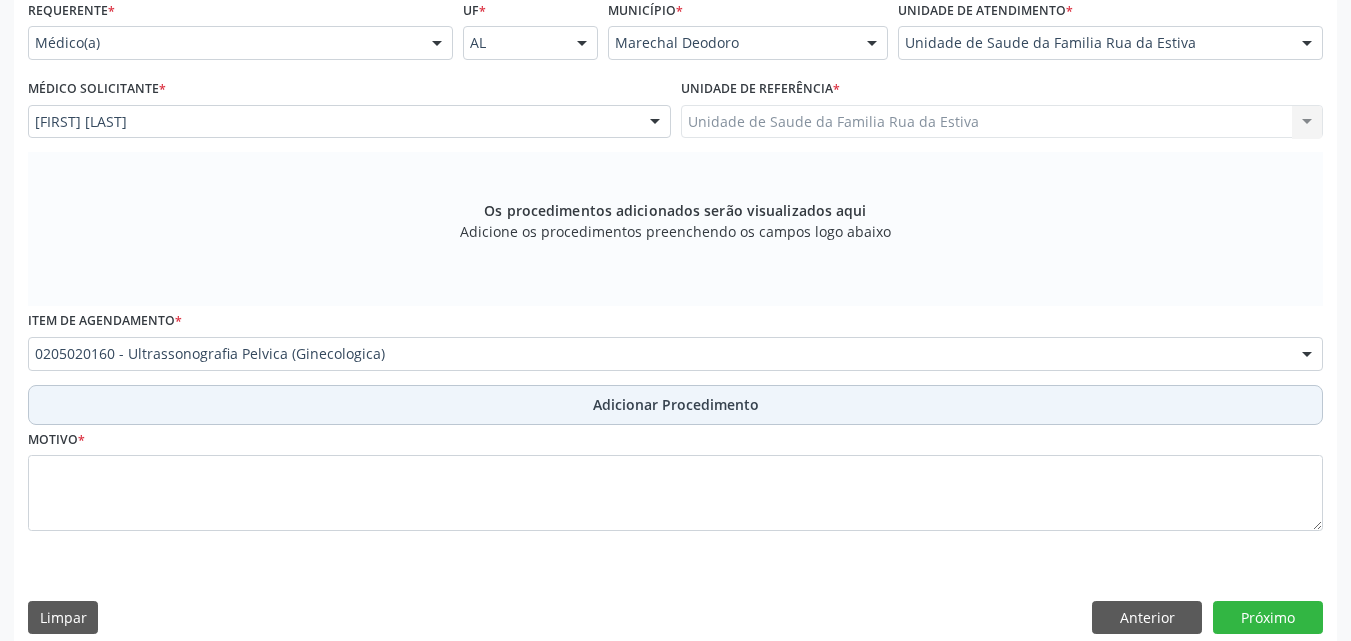 click on "Adicionar Procedimento" at bounding box center (675, 405) 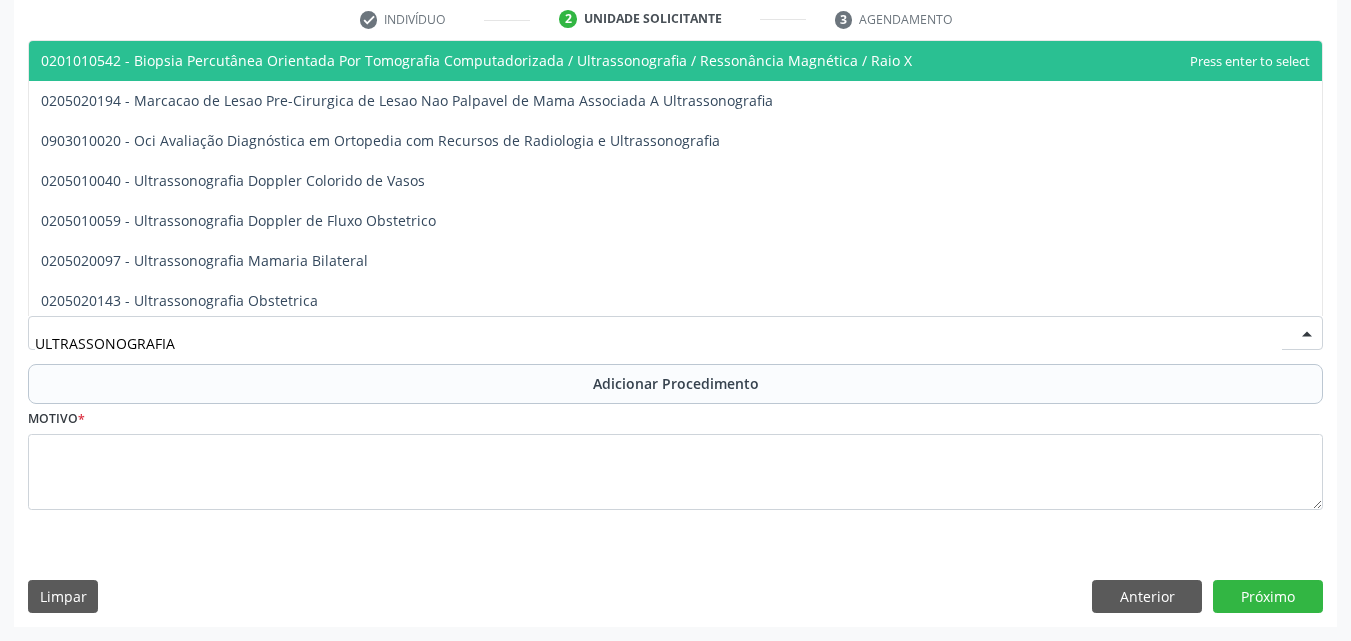 type on "ULTRASSONOGRAFIA" 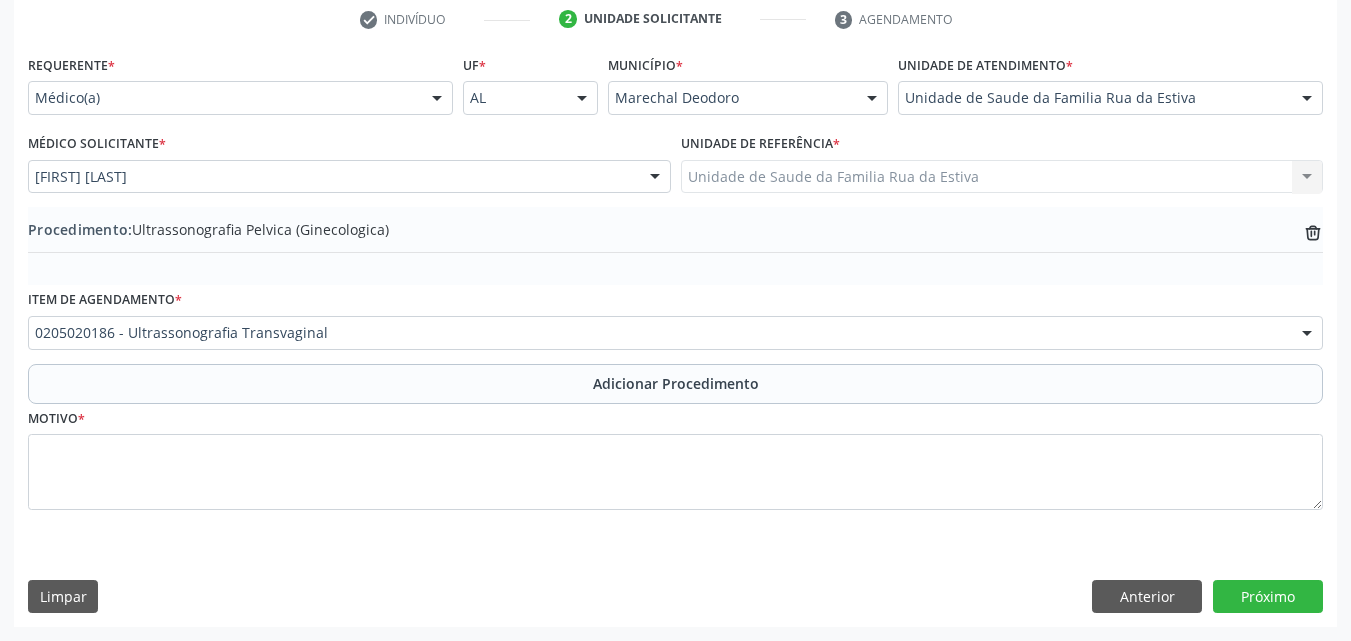 scroll, scrollTop: 0, scrollLeft: 0, axis: both 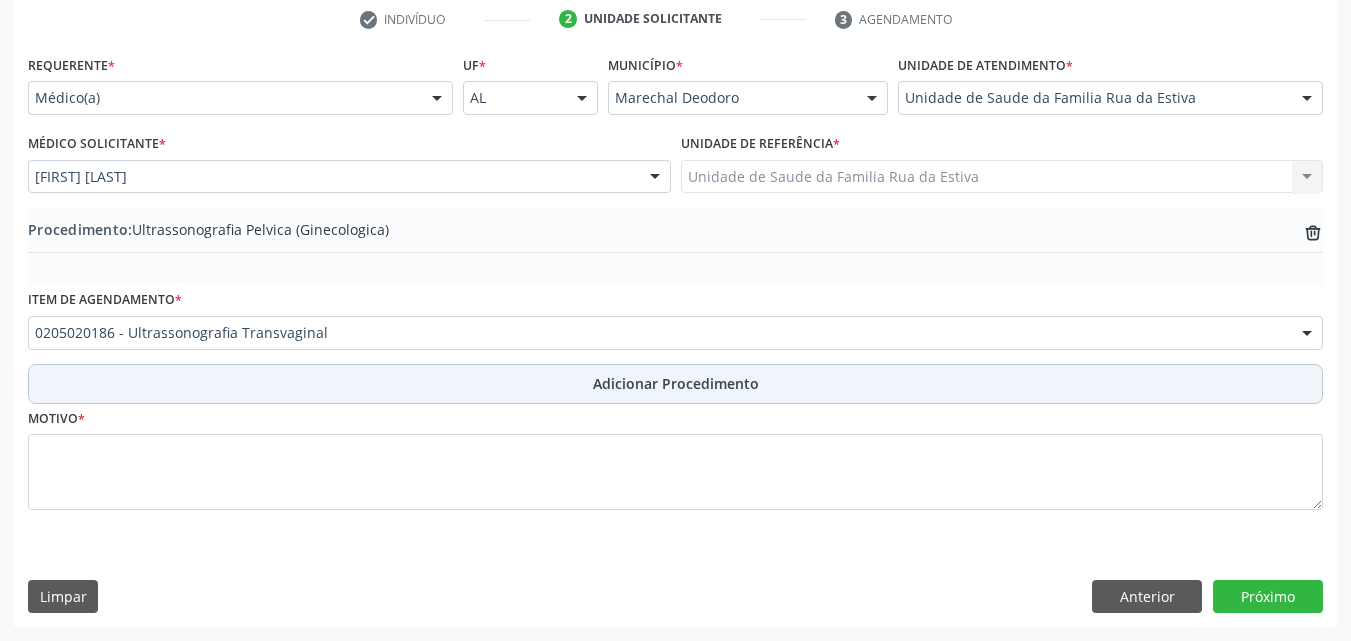 click on "Adicionar Procedimento" at bounding box center (675, 384) 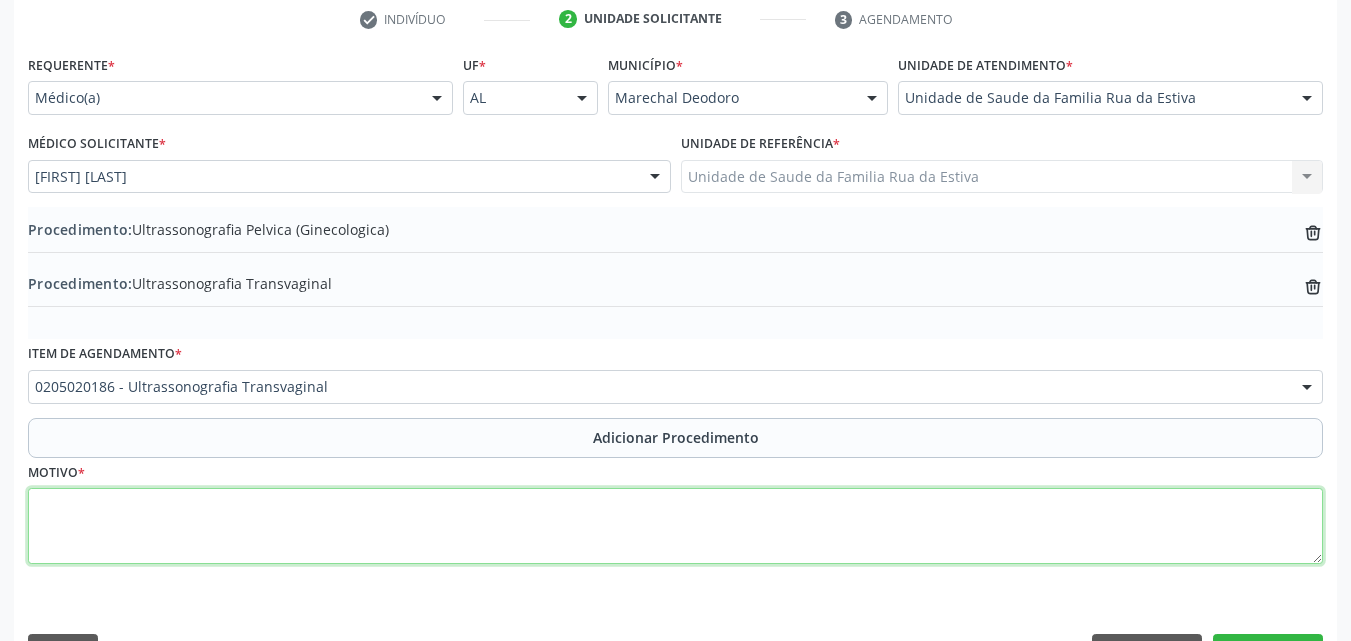 click at bounding box center [675, 526] 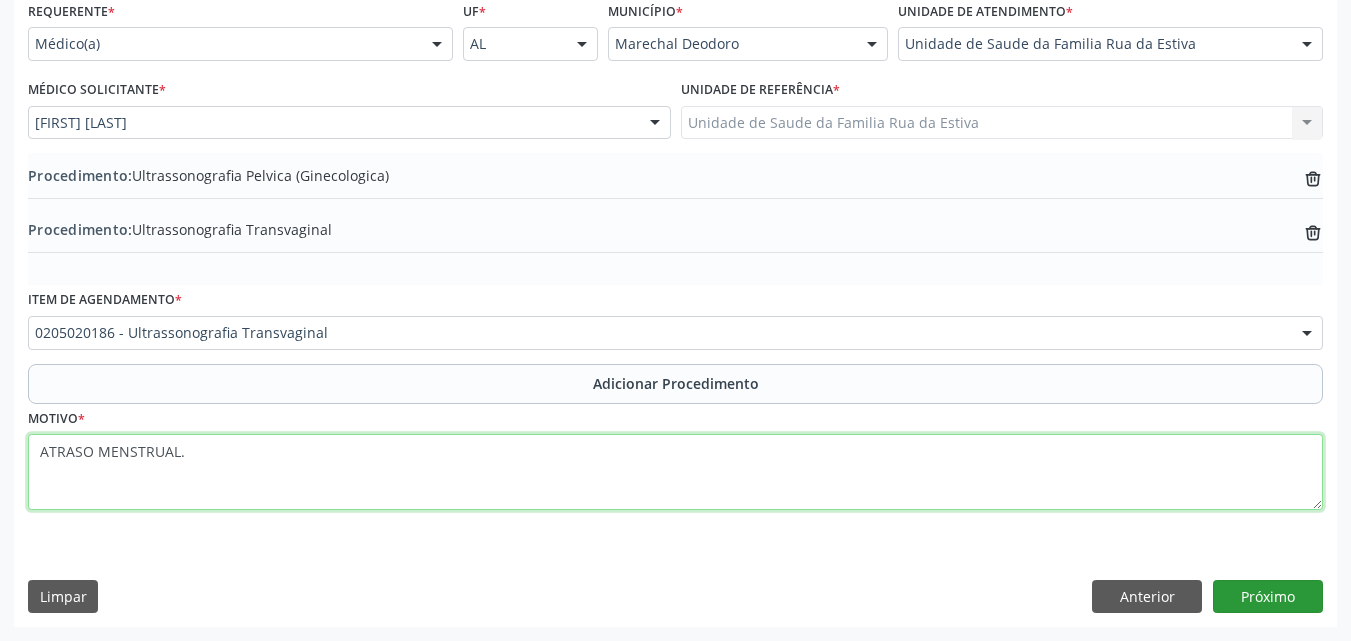 type on "ATRASO MENSTRUAL." 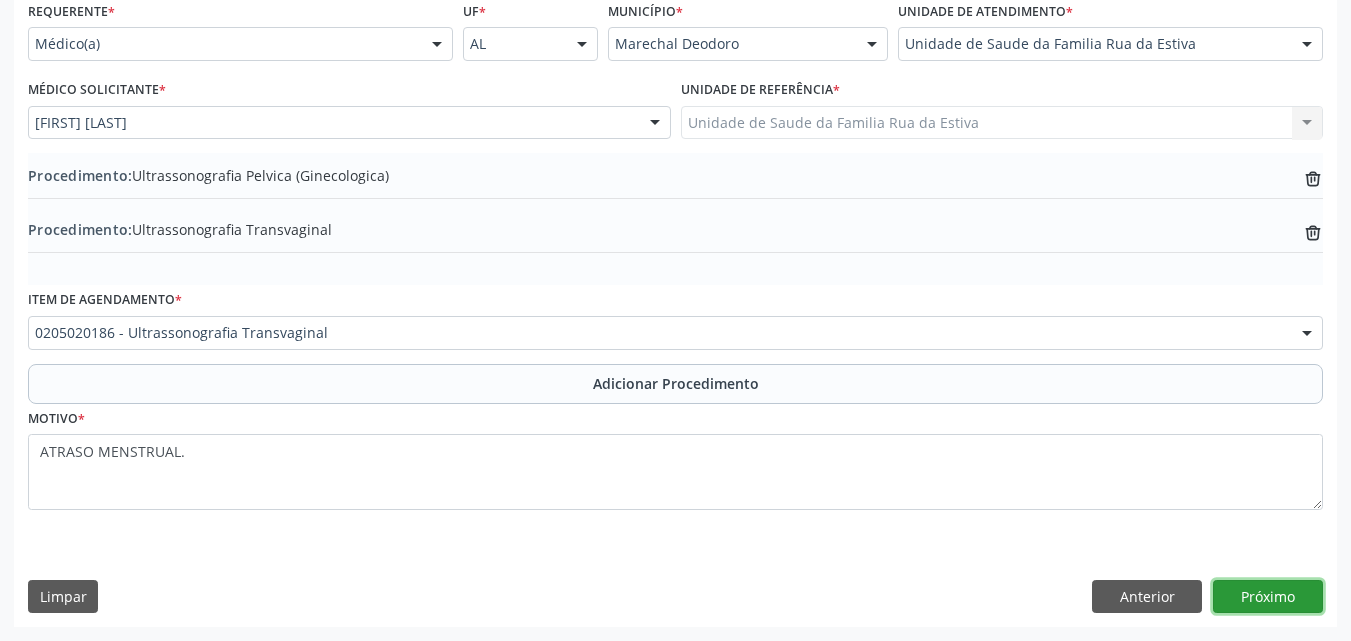 click on "Próximo" at bounding box center (1268, 597) 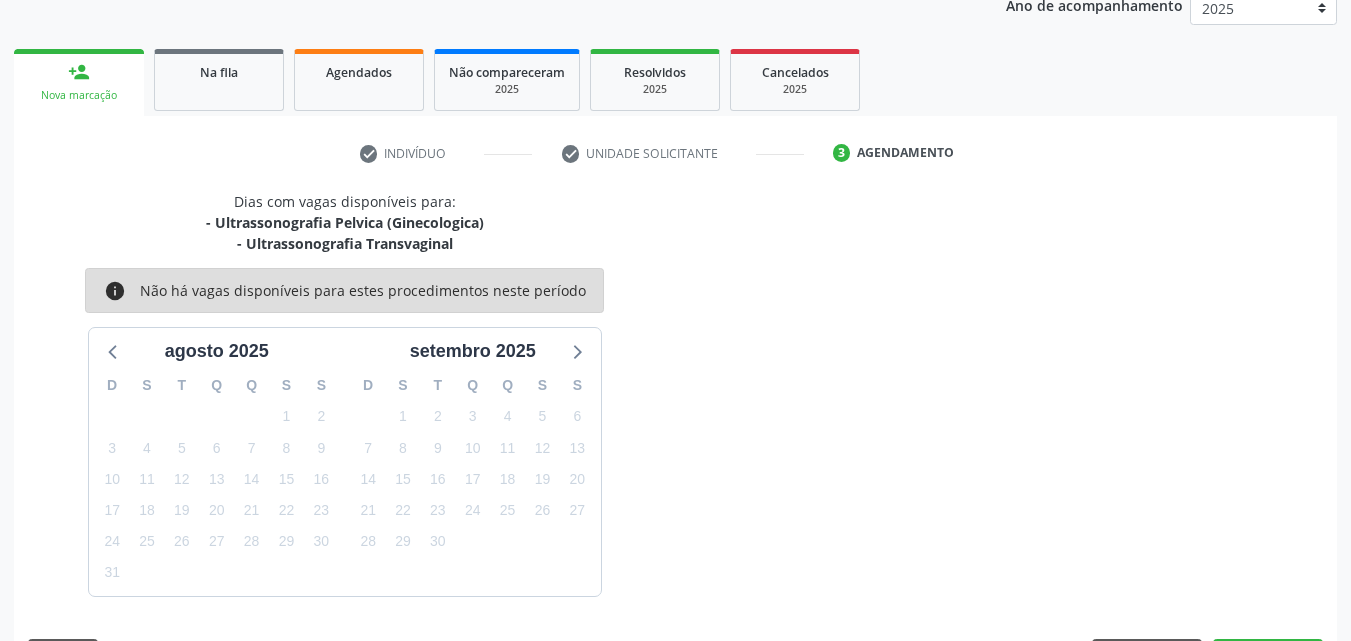 scroll, scrollTop: 337, scrollLeft: 0, axis: vertical 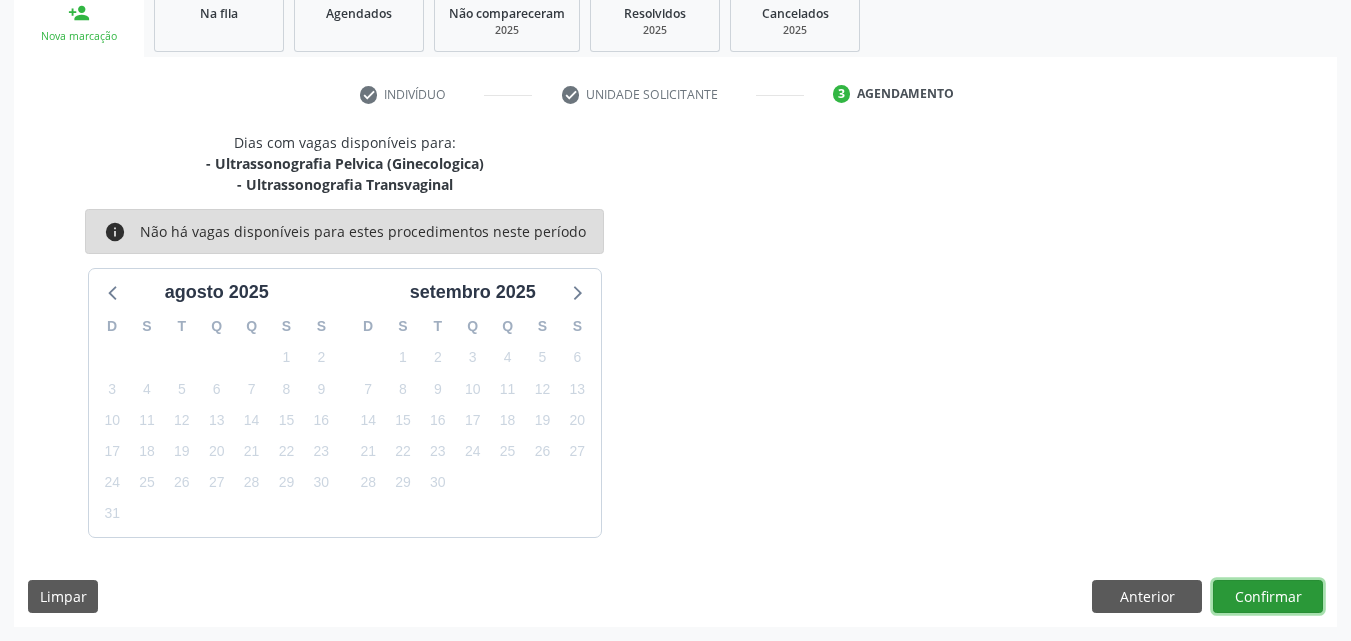 click on "Confirmar" at bounding box center (1268, 597) 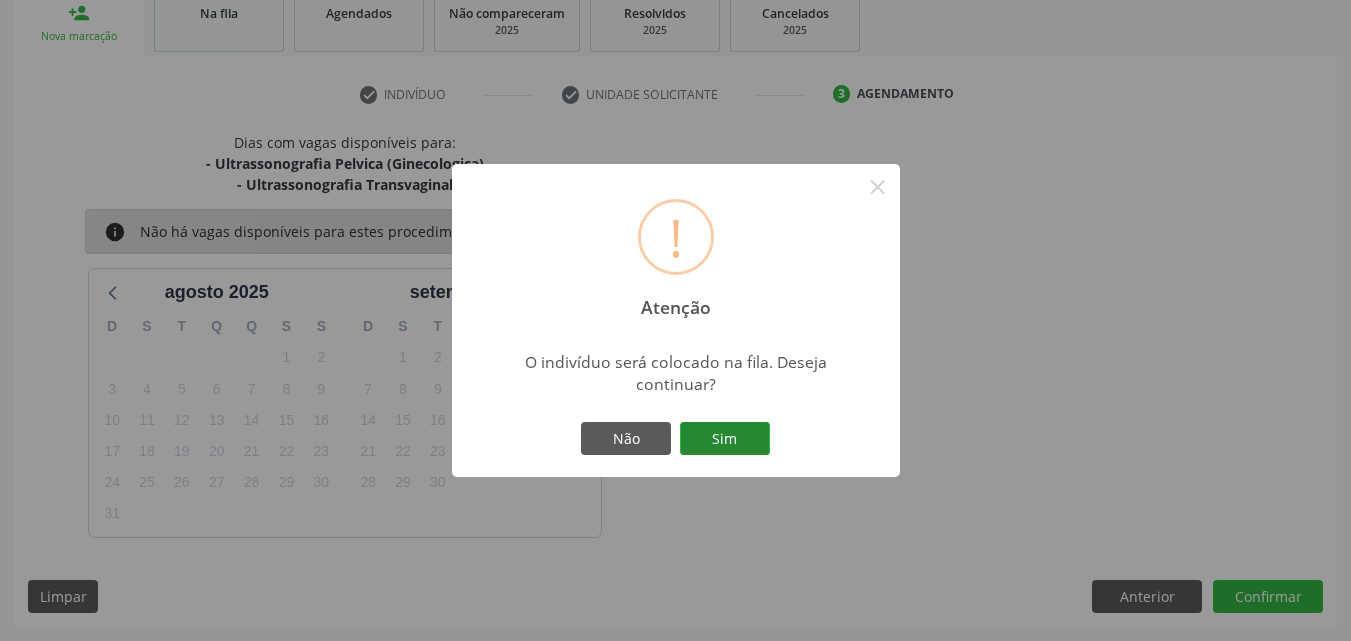 click on "Sim" at bounding box center [725, 439] 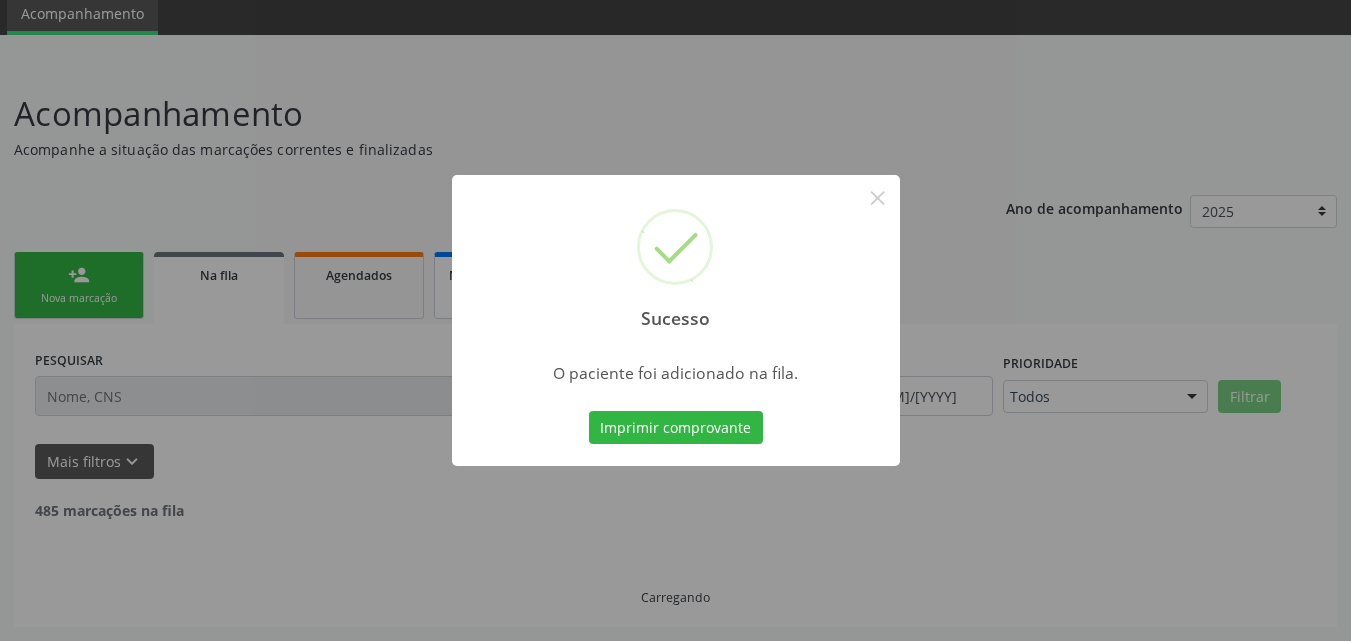 scroll, scrollTop: 54, scrollLeft: 0, axis: vertical 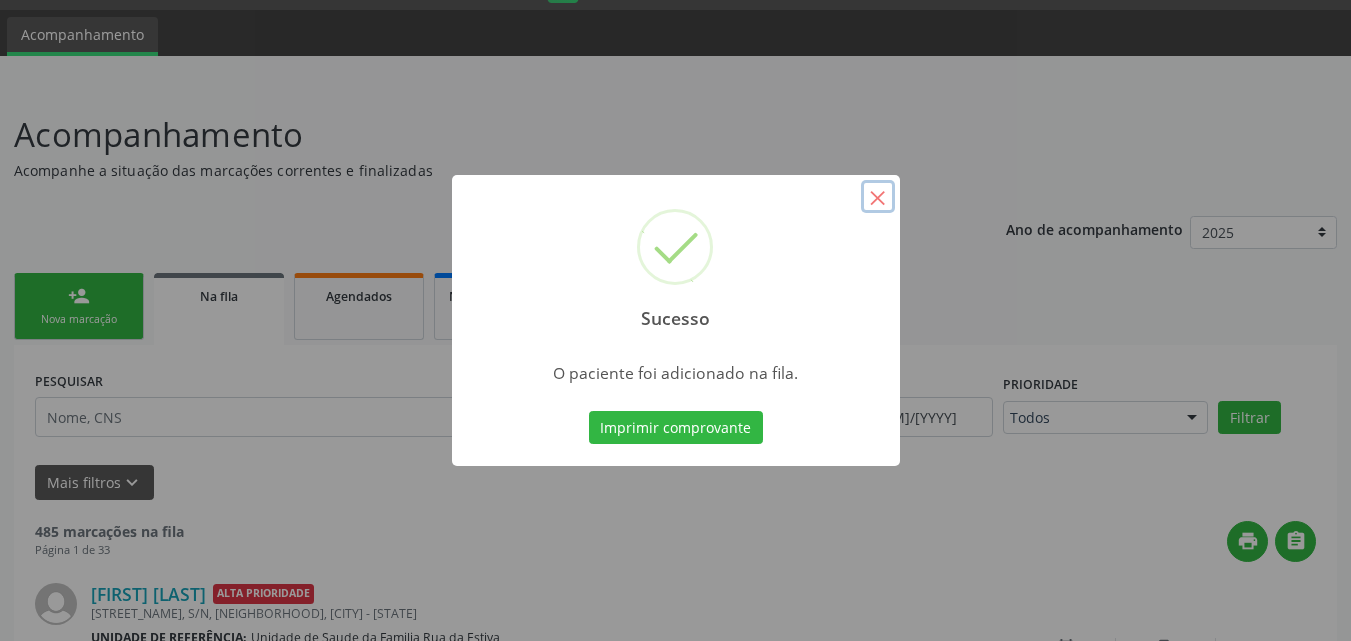 click on "×" at bounding box center [878, 197] 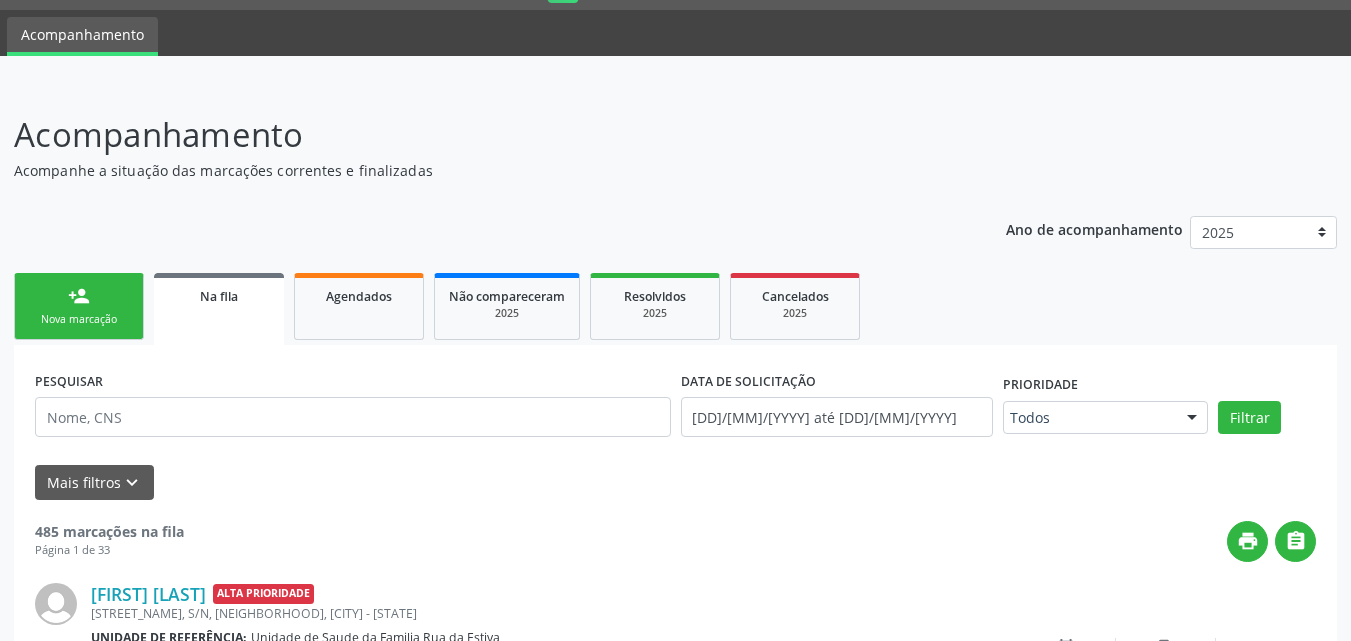 click on "person_add
Nova marcação" at bounding box center (79, 306) 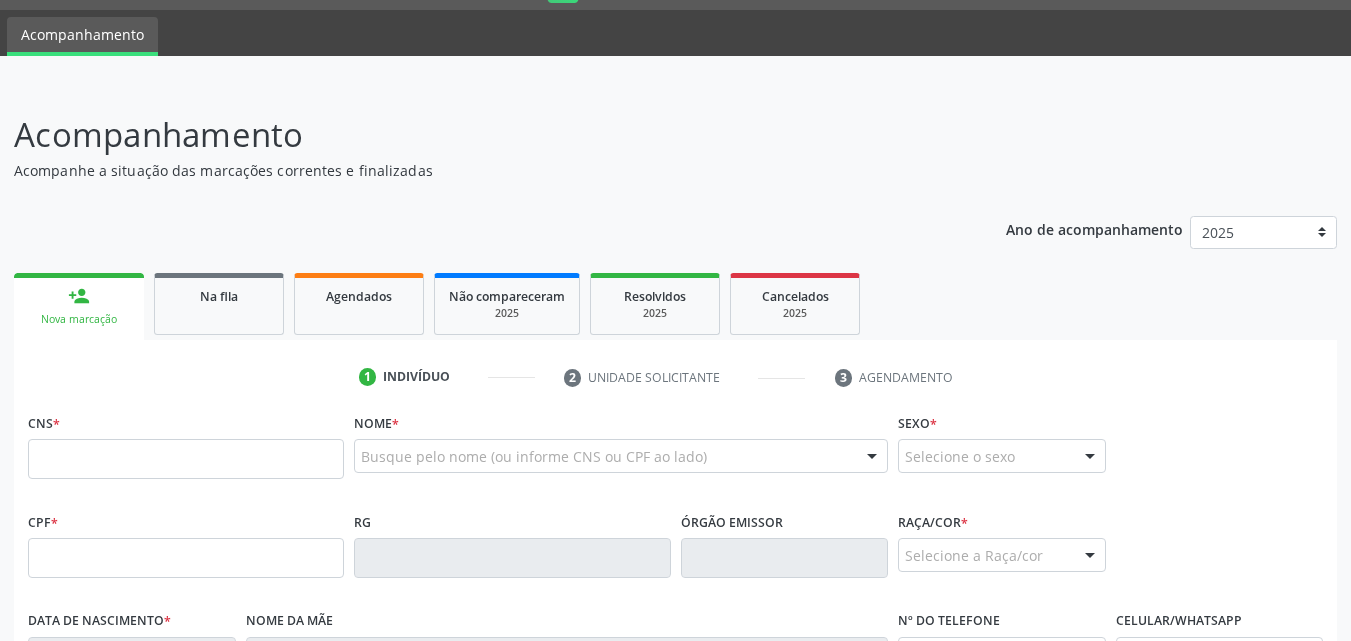 click on "Nova marcação" at bounding box center (79, 319) 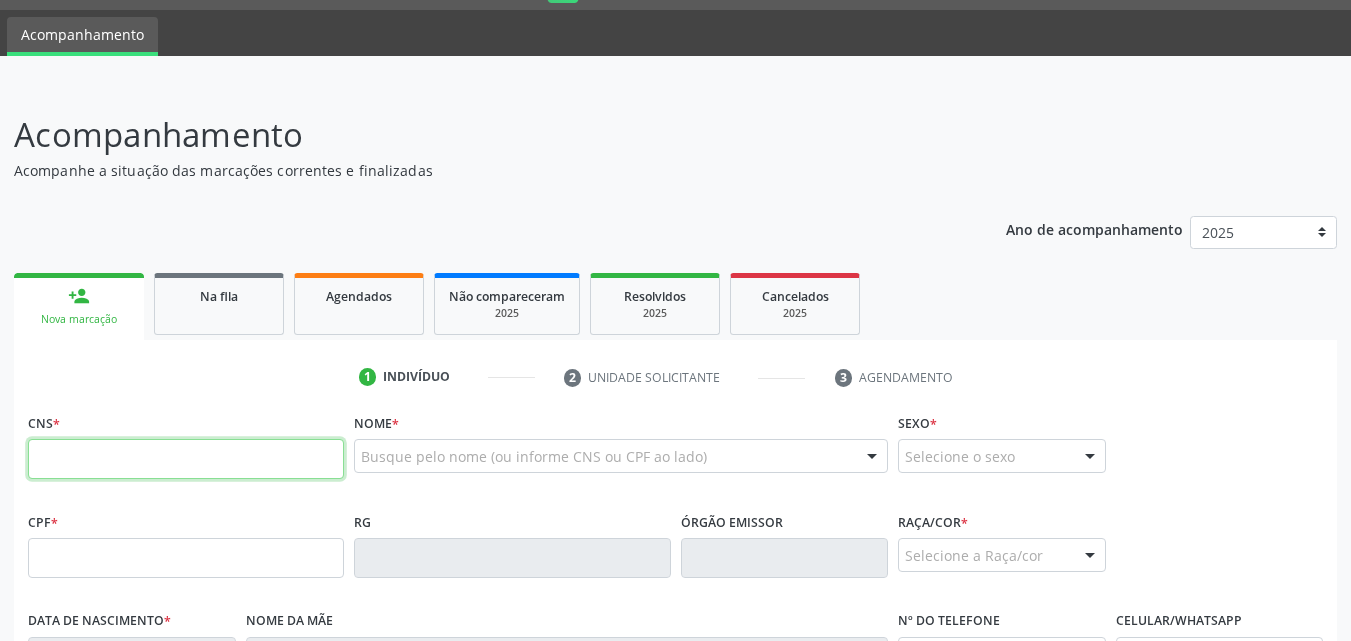 click at bounding box center (186, 459) 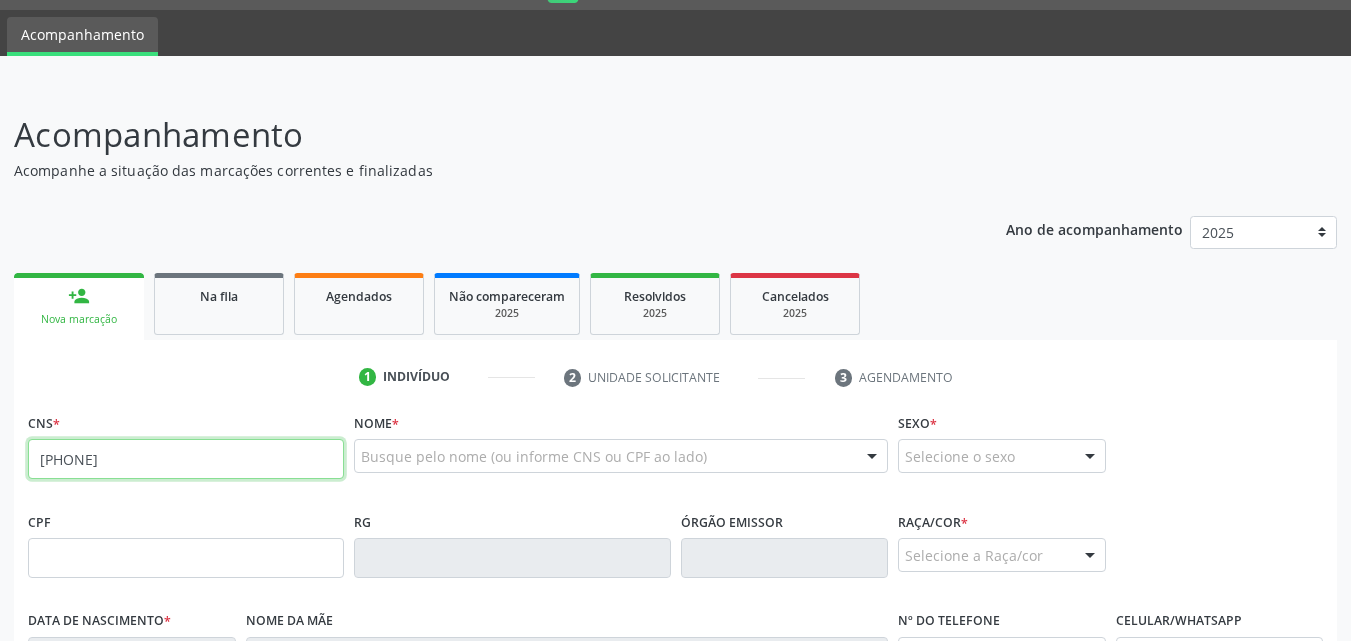 type on "[PHONE]" 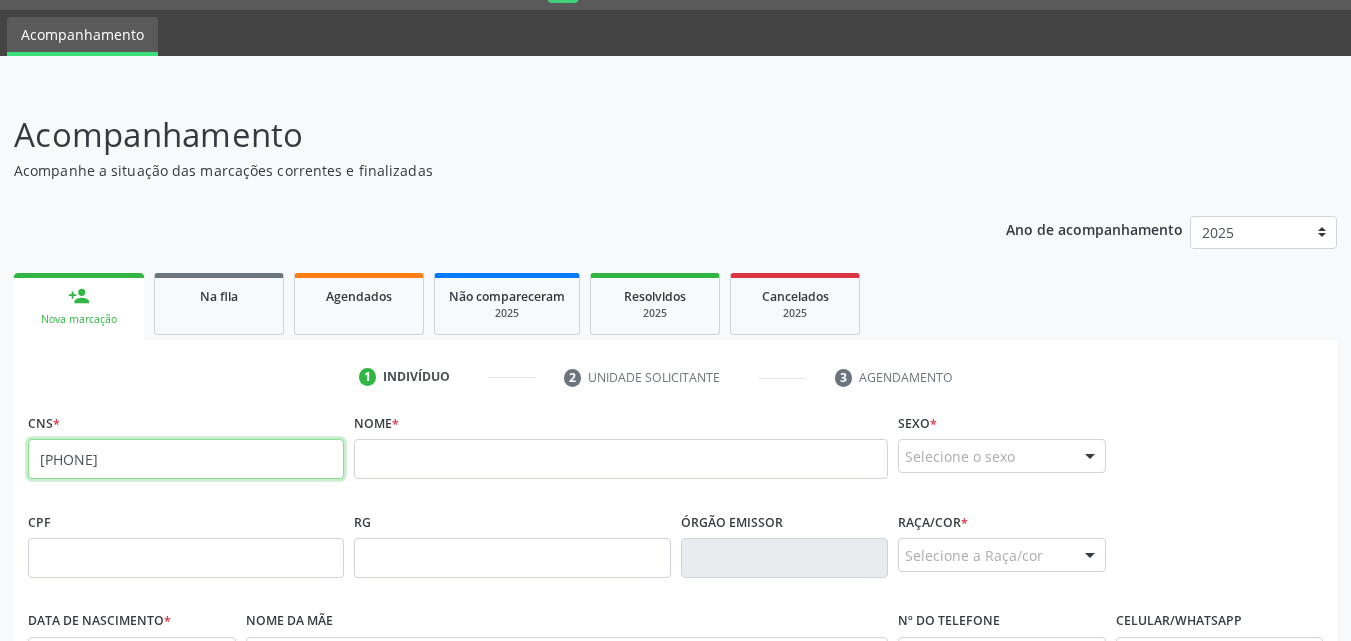 drag, startPoint x: 170, startPoint y: 463, endPoint x: 0, endPoint y: 471, distance: 170.18813 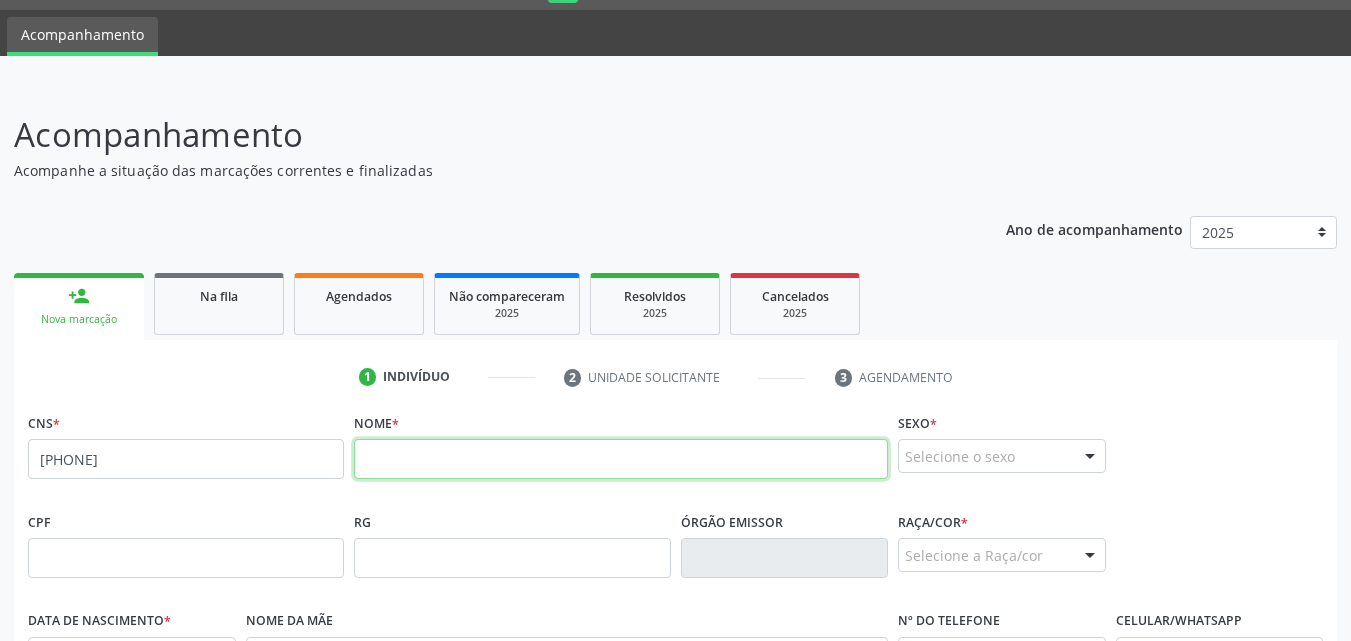click at bounding box center (621, 459) 